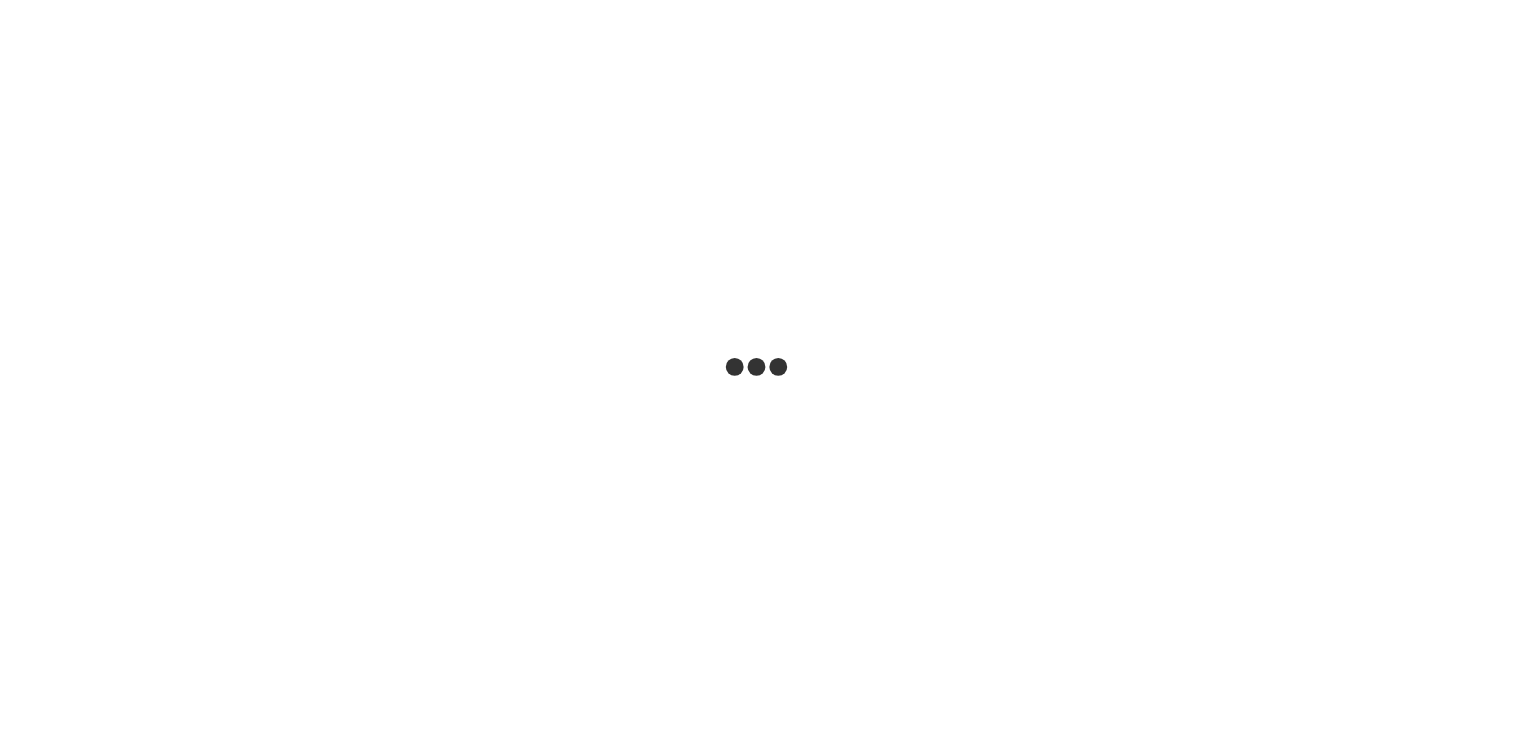 scroll, scrollTop: 0, scrollLeft: 0, axis: both 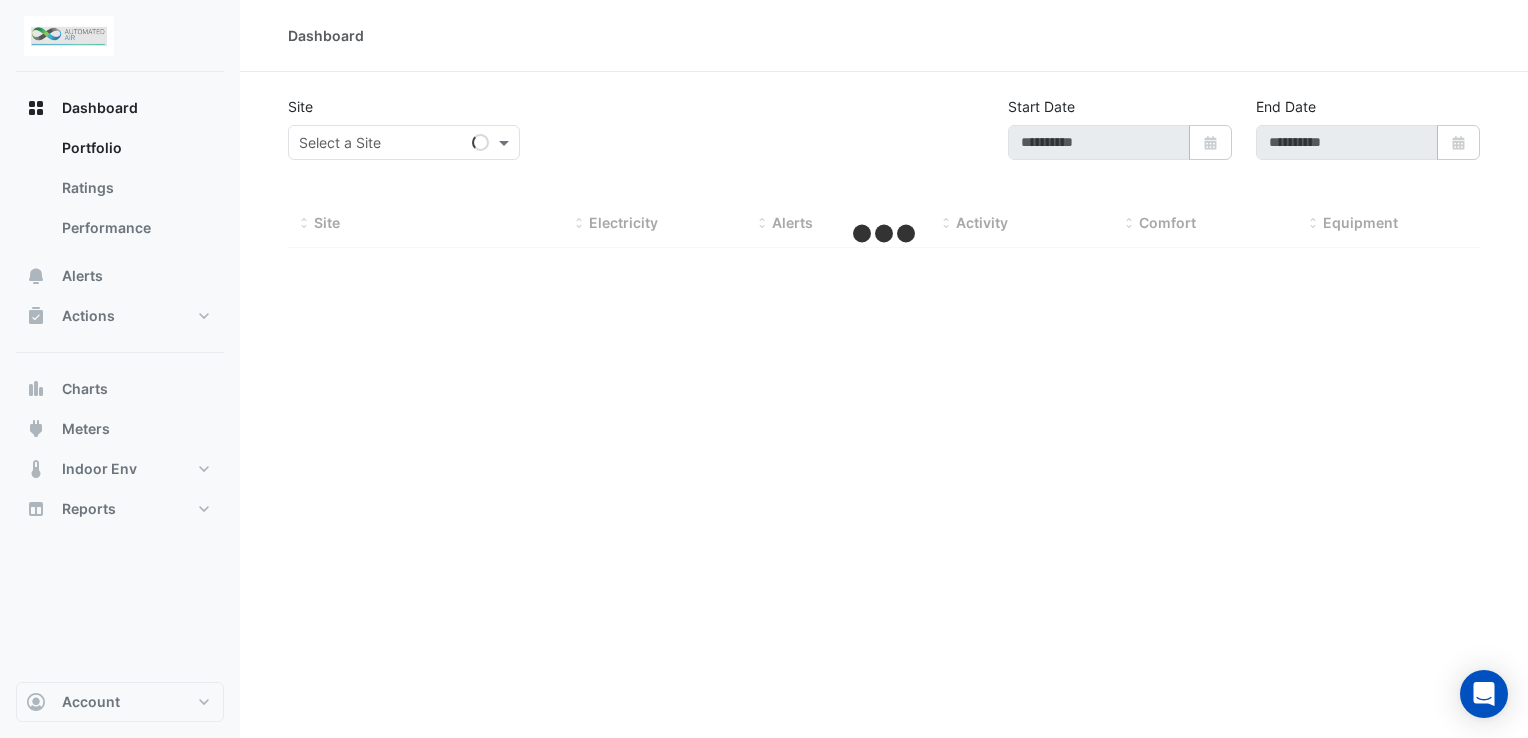 type on "**********" 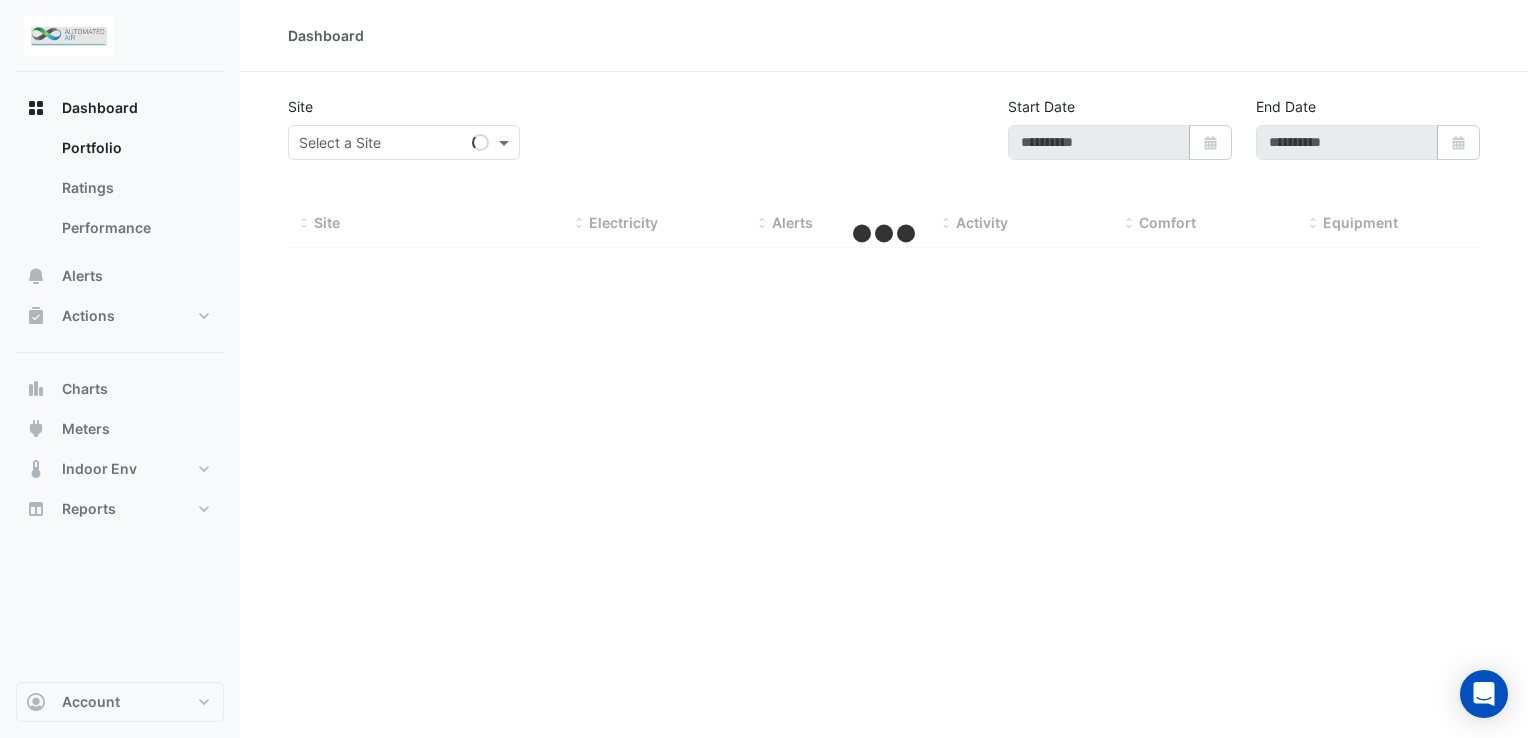 type on "**********" 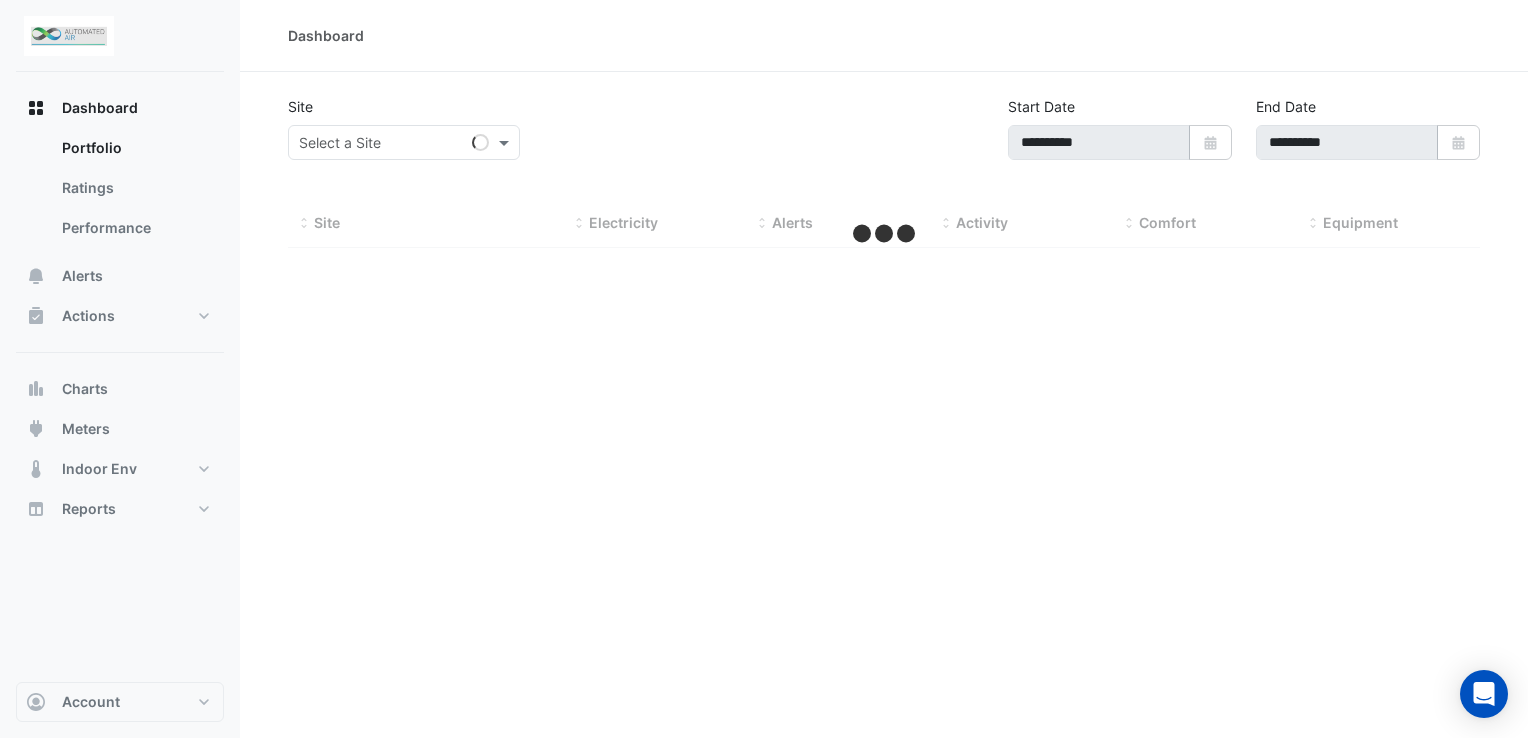 select on "***" 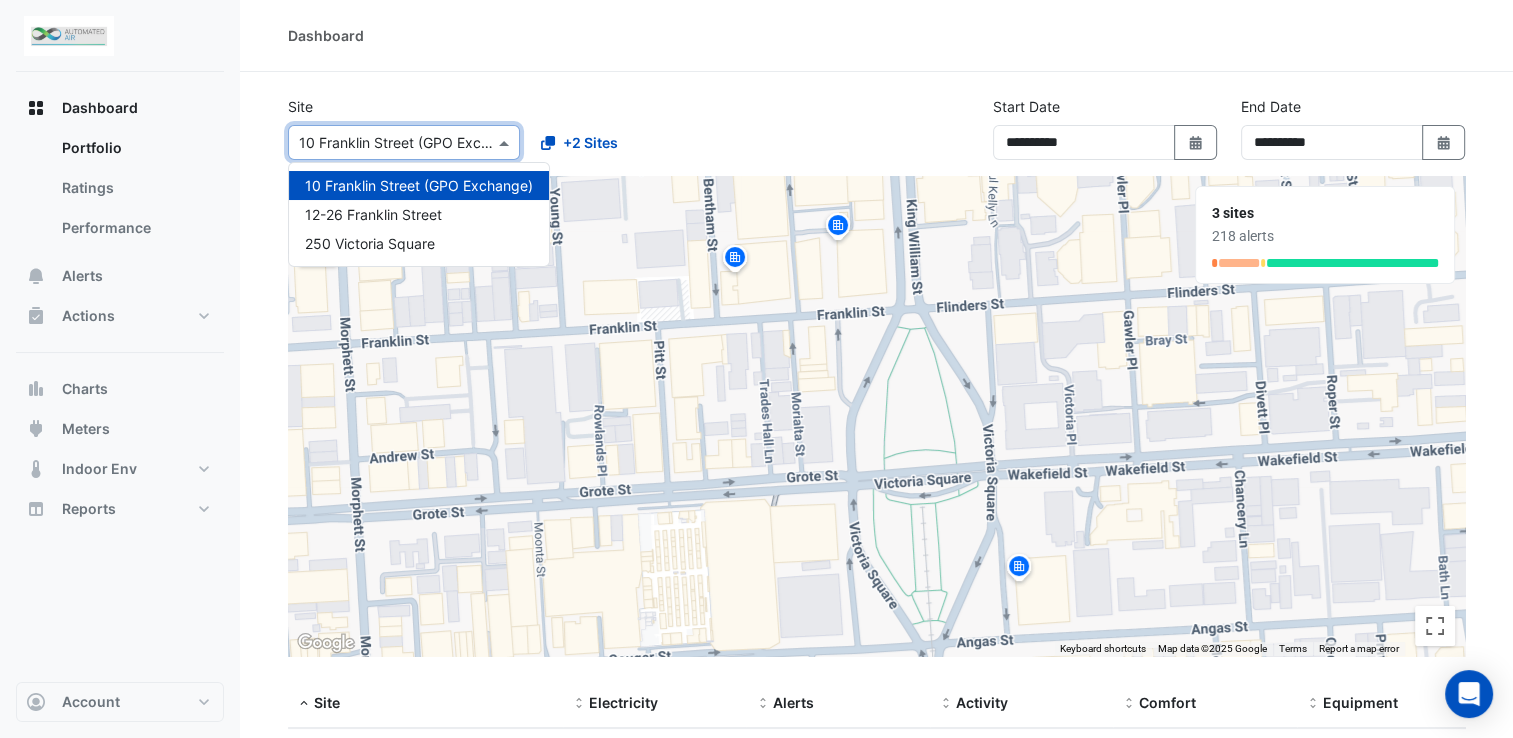 click at bounding box center [506, 142] 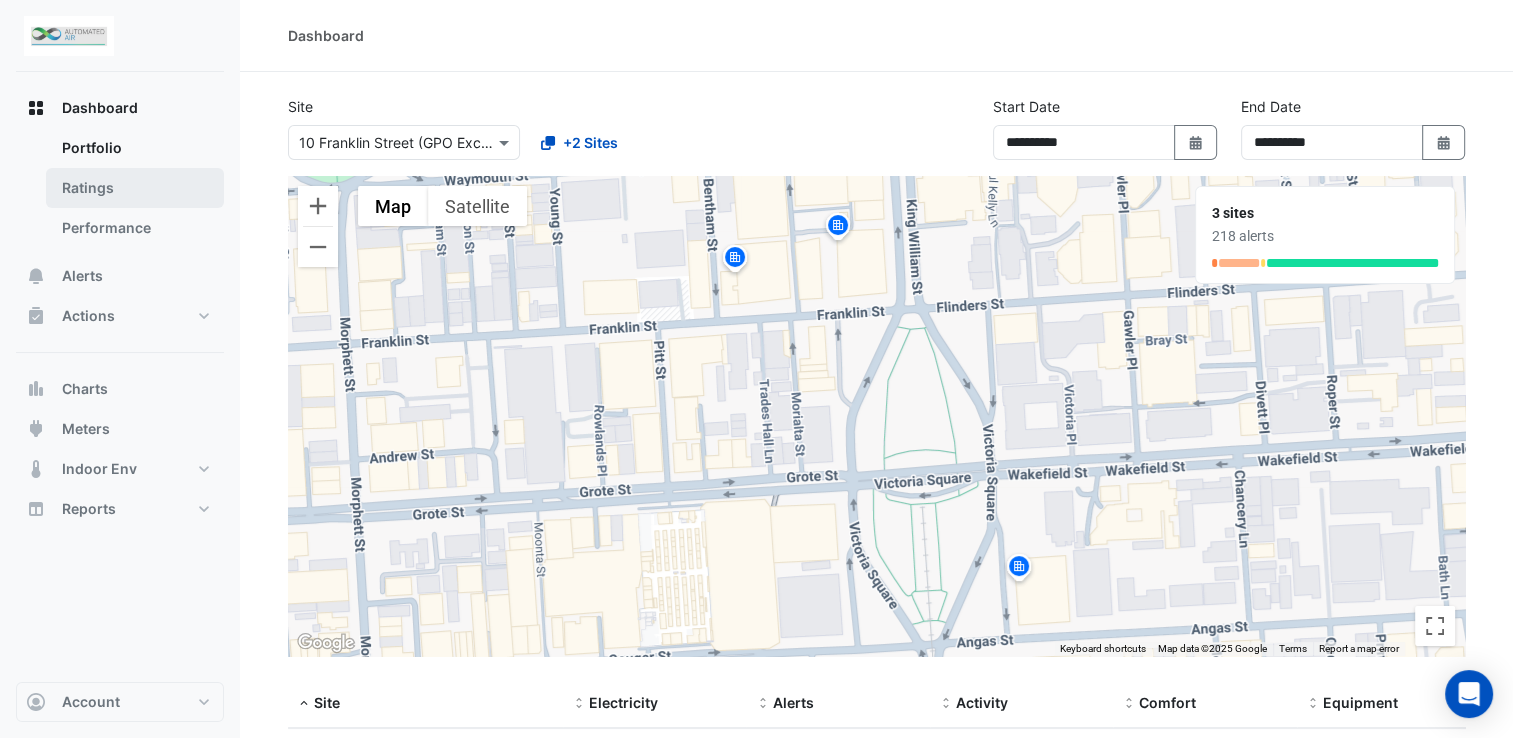 click on "Ratings" at bounding box center [135, 188] 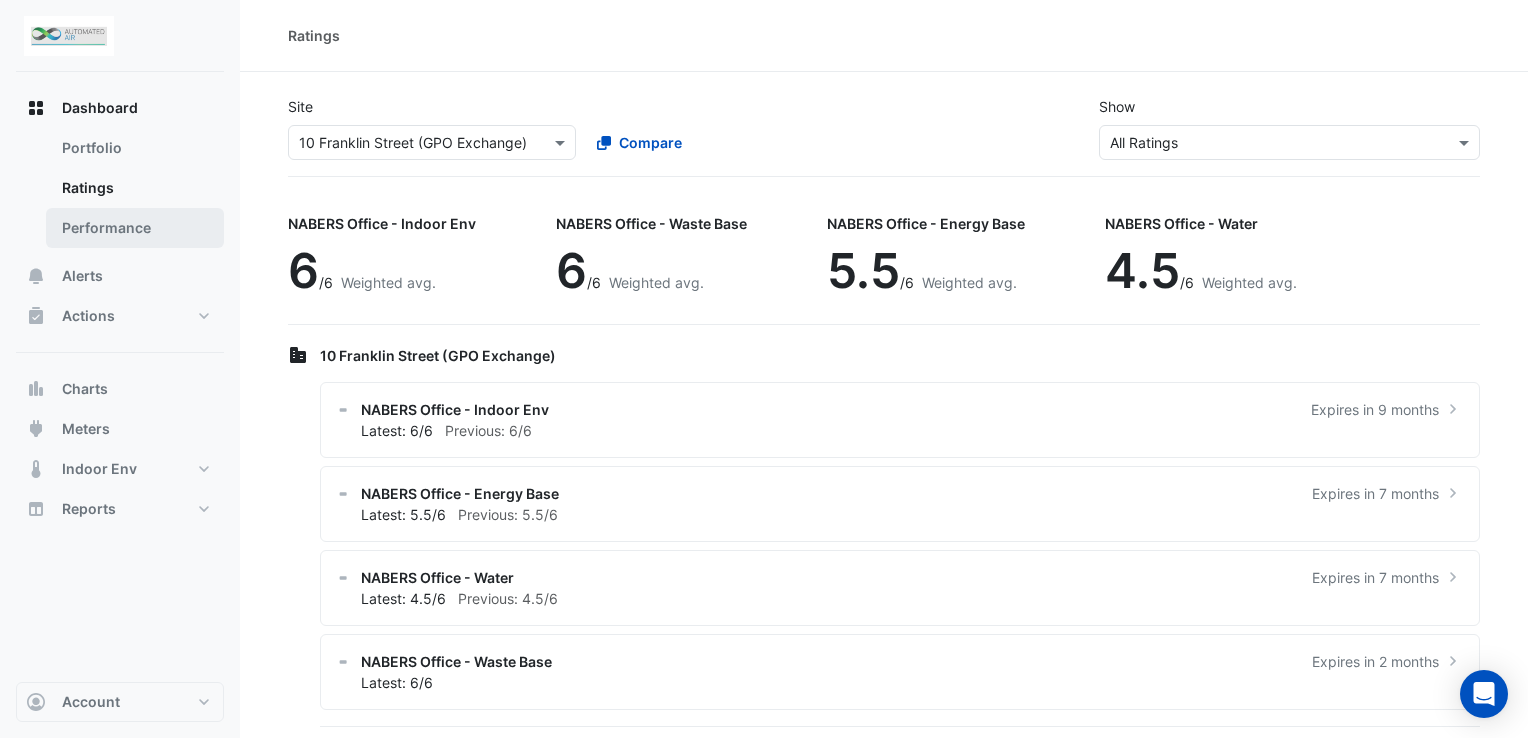click on "Performance" at bounding box center [135, 228] 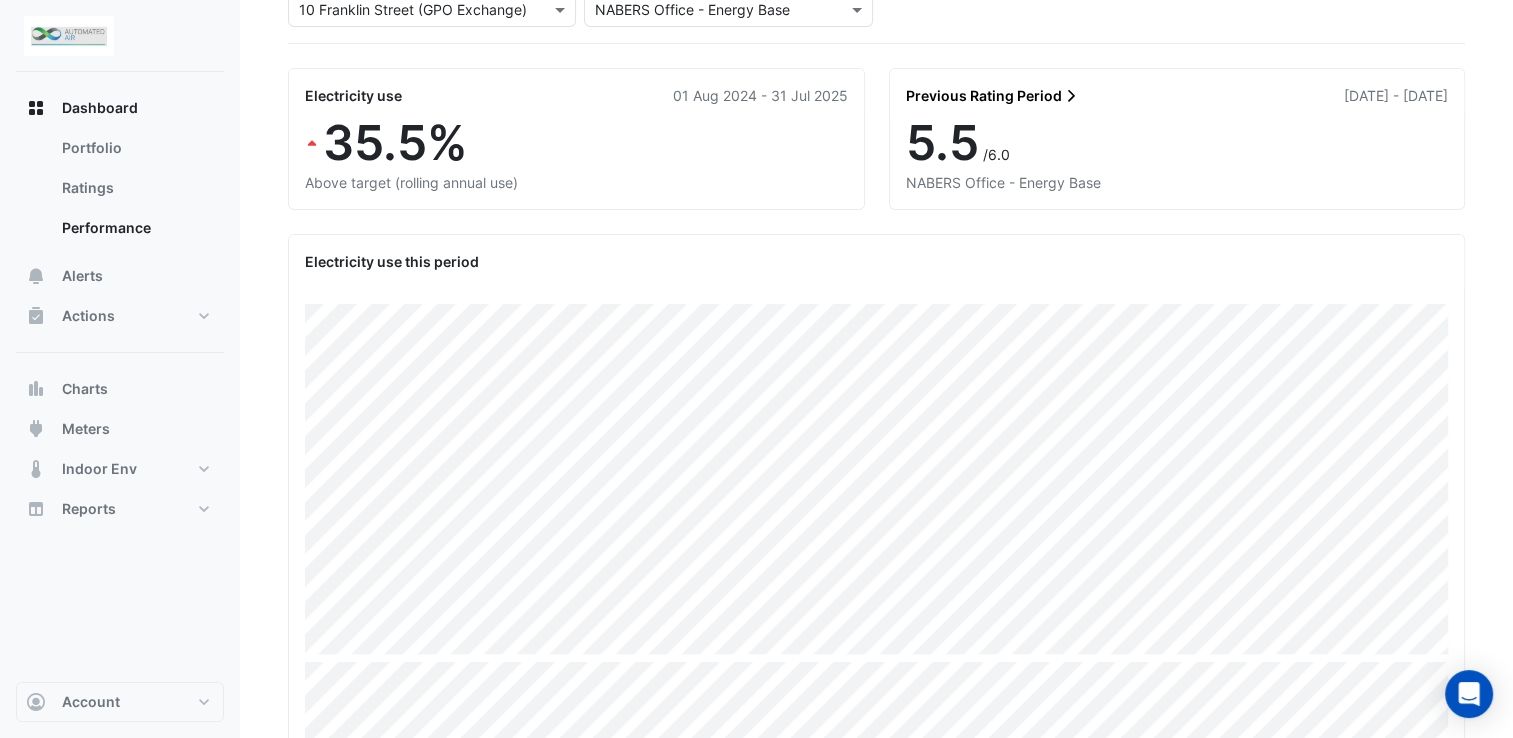scroll, scrollTop: 100, scrollLeft: 0, axis: vertical 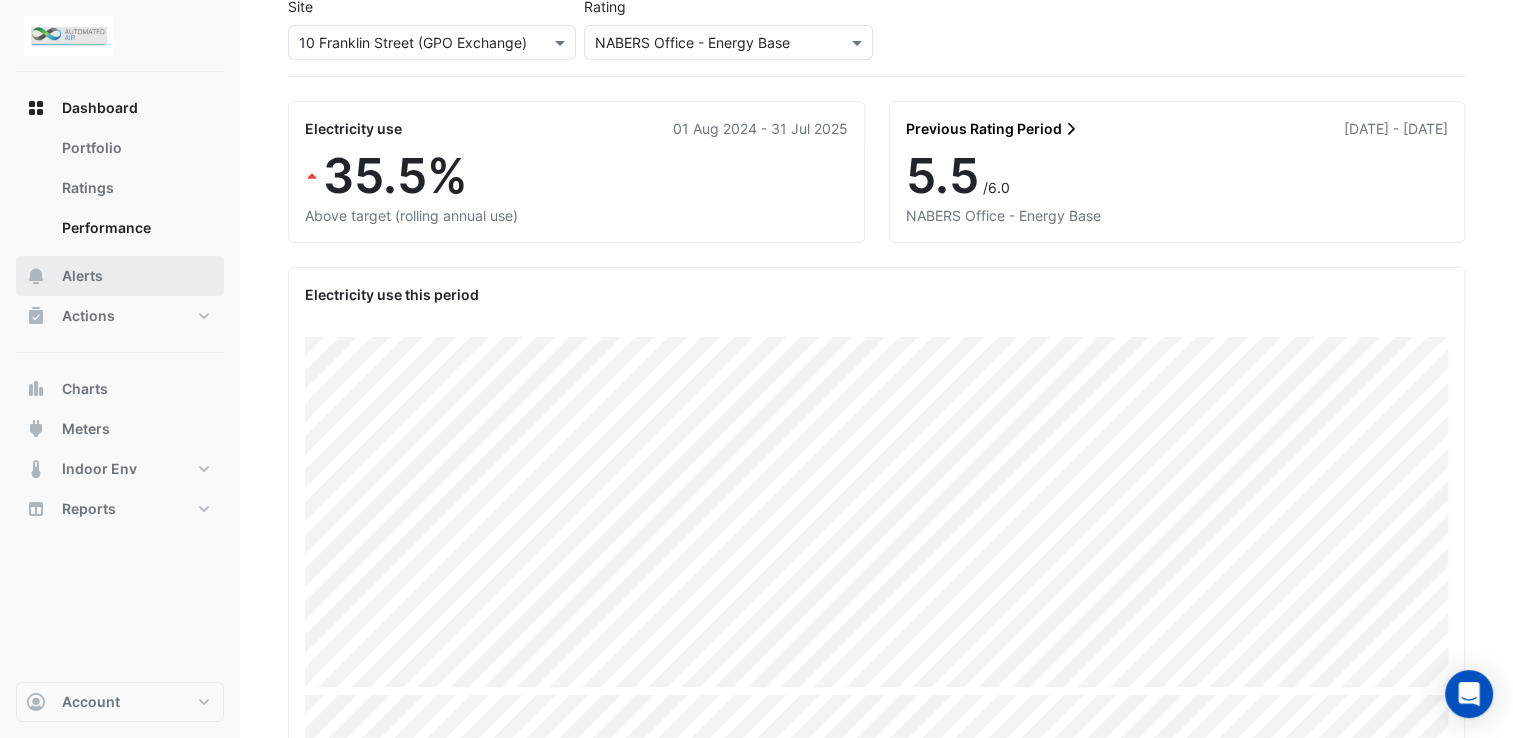 click on "Alerts" at bounding box center [82, 276] 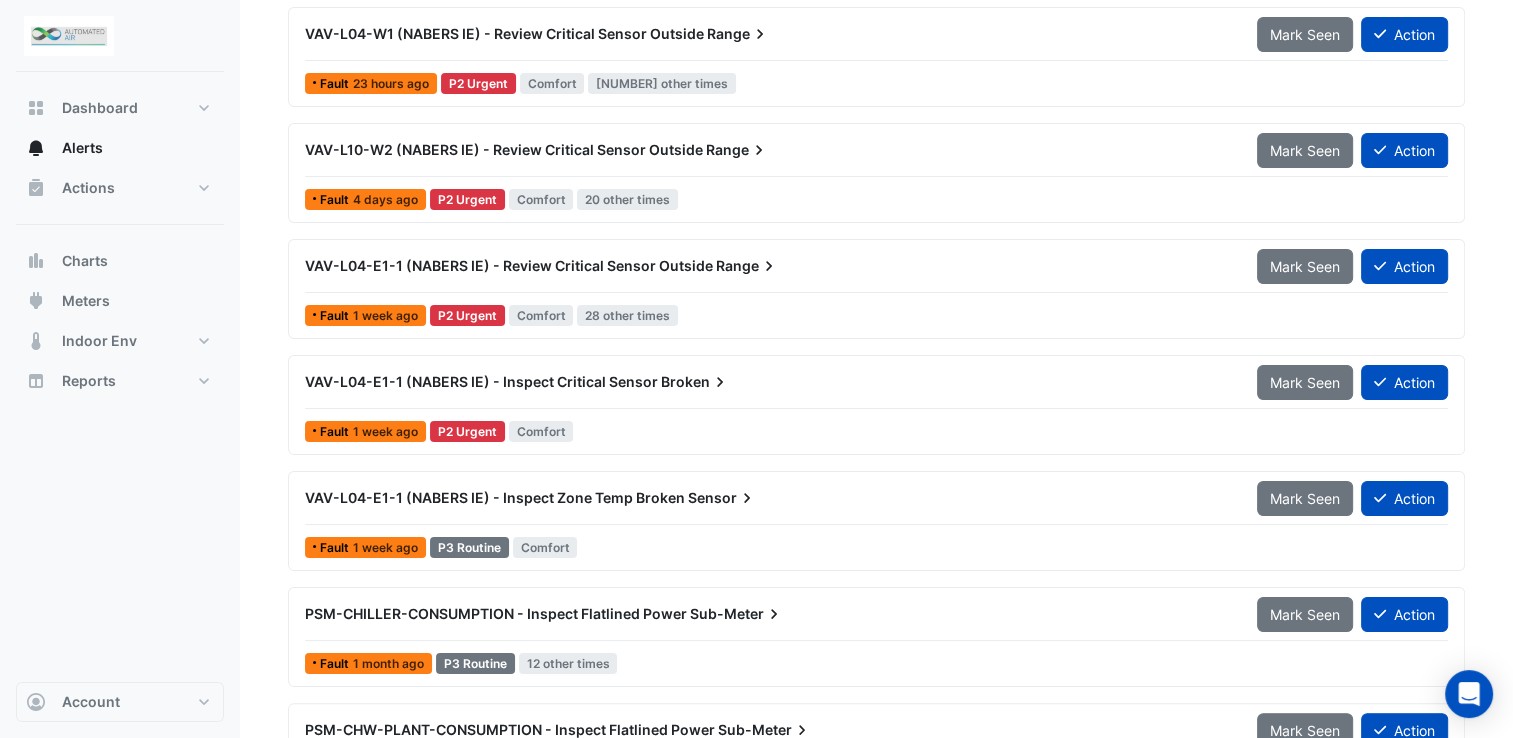 scroll, scrollTop: 0, scrollLeft: 0, axis: both 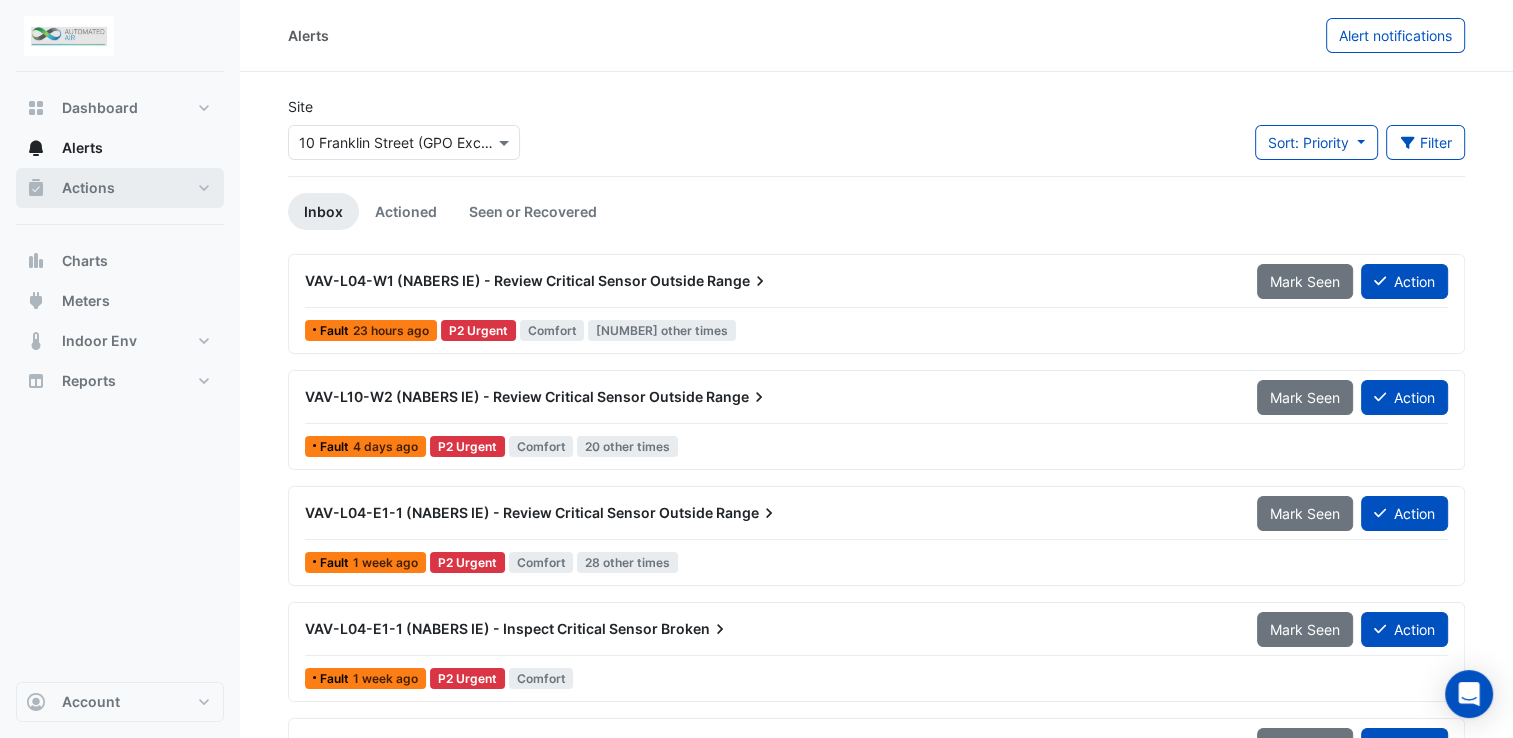 click on "Actions" at bounding box center [120, 188] 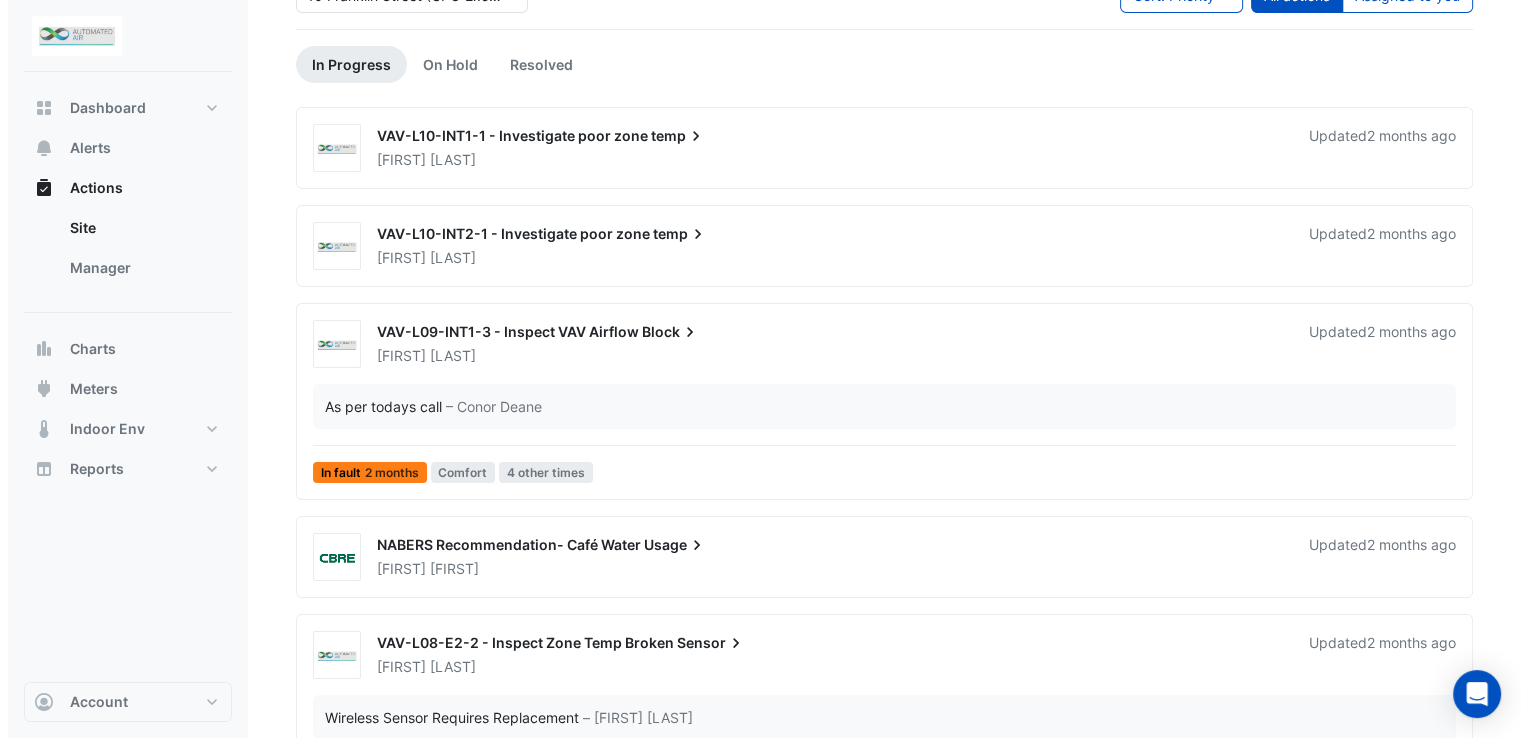 scroll, scrollTop: 0, scrollLeft: 0, axis: both 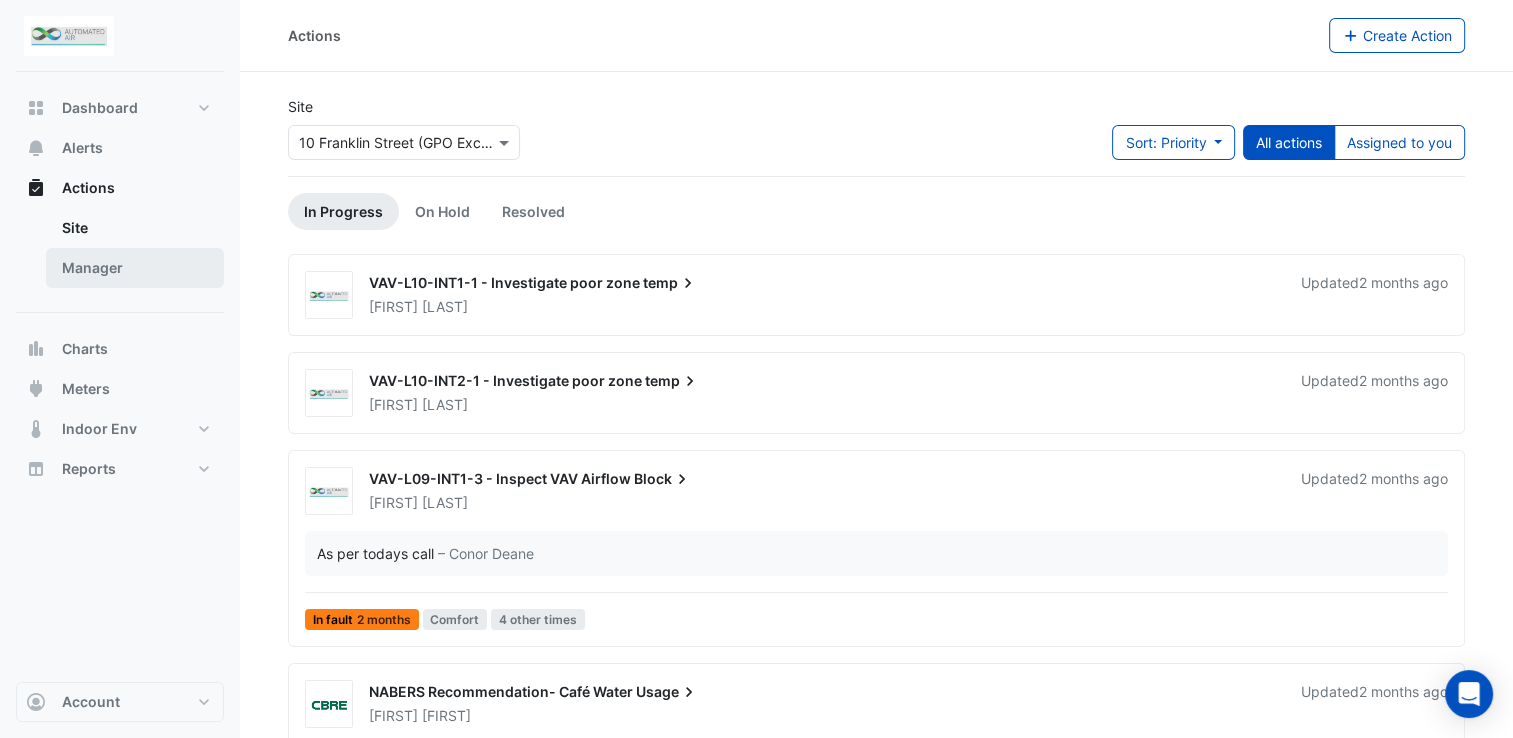 click on "Manager" at bounding box center [135, 268] 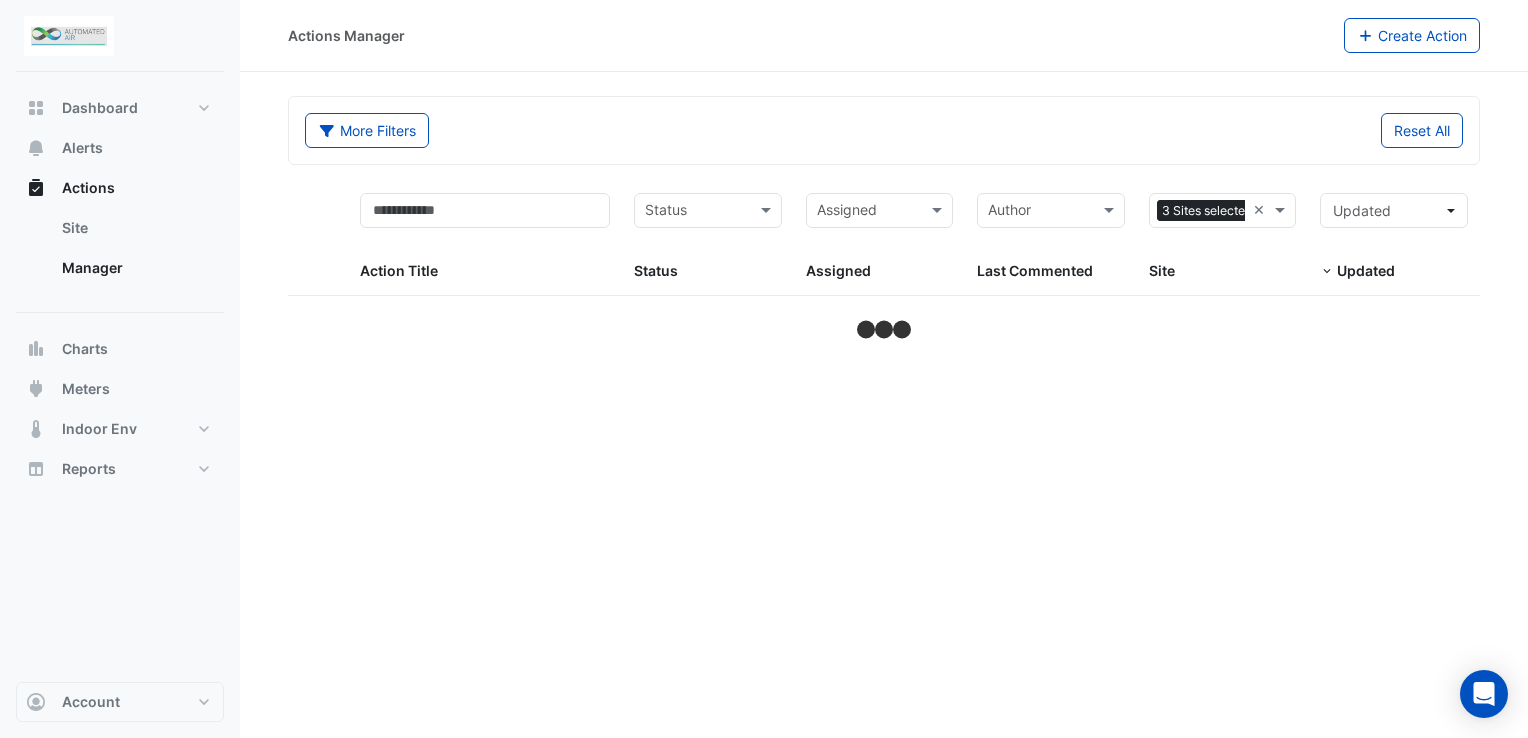 select on "***" 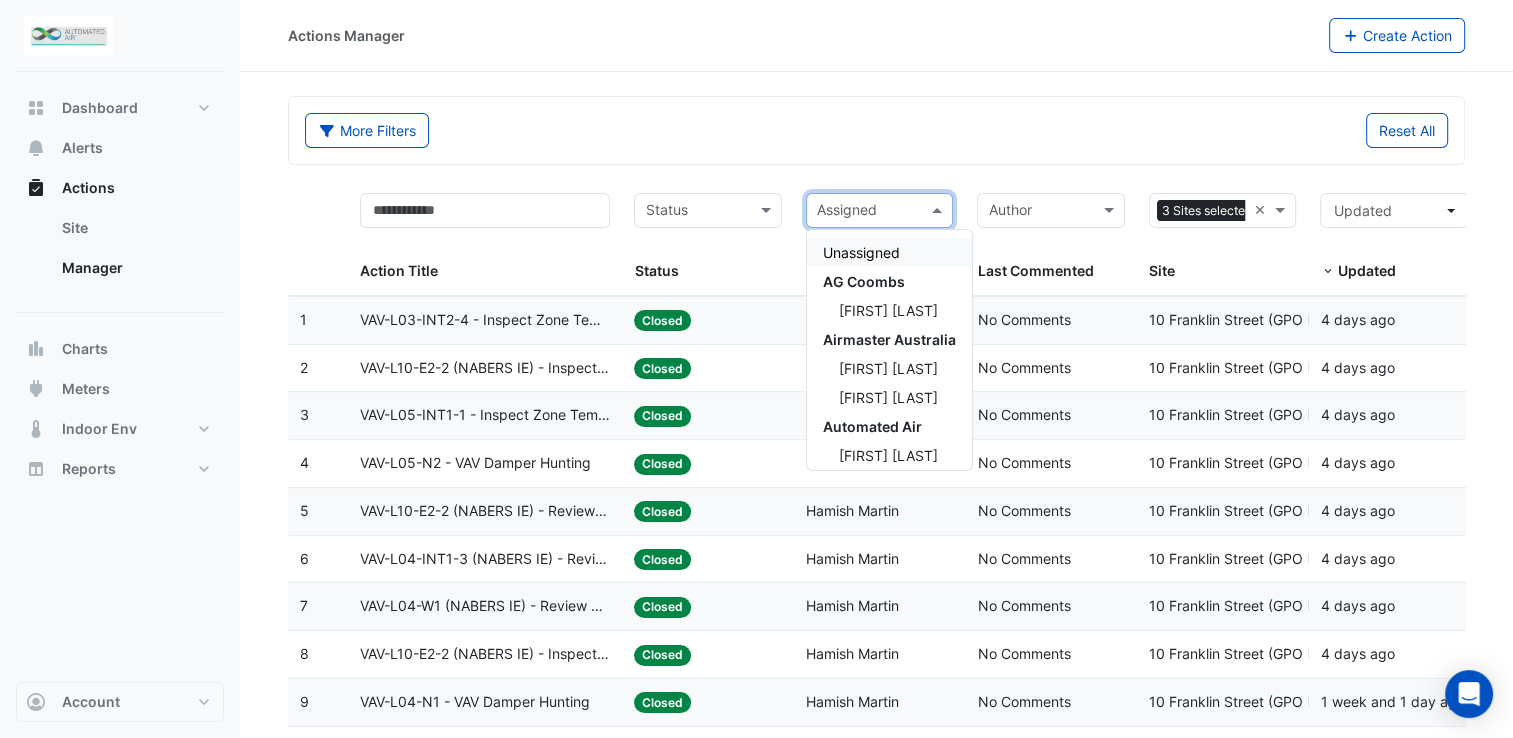 click at bounding box center (868, 212) 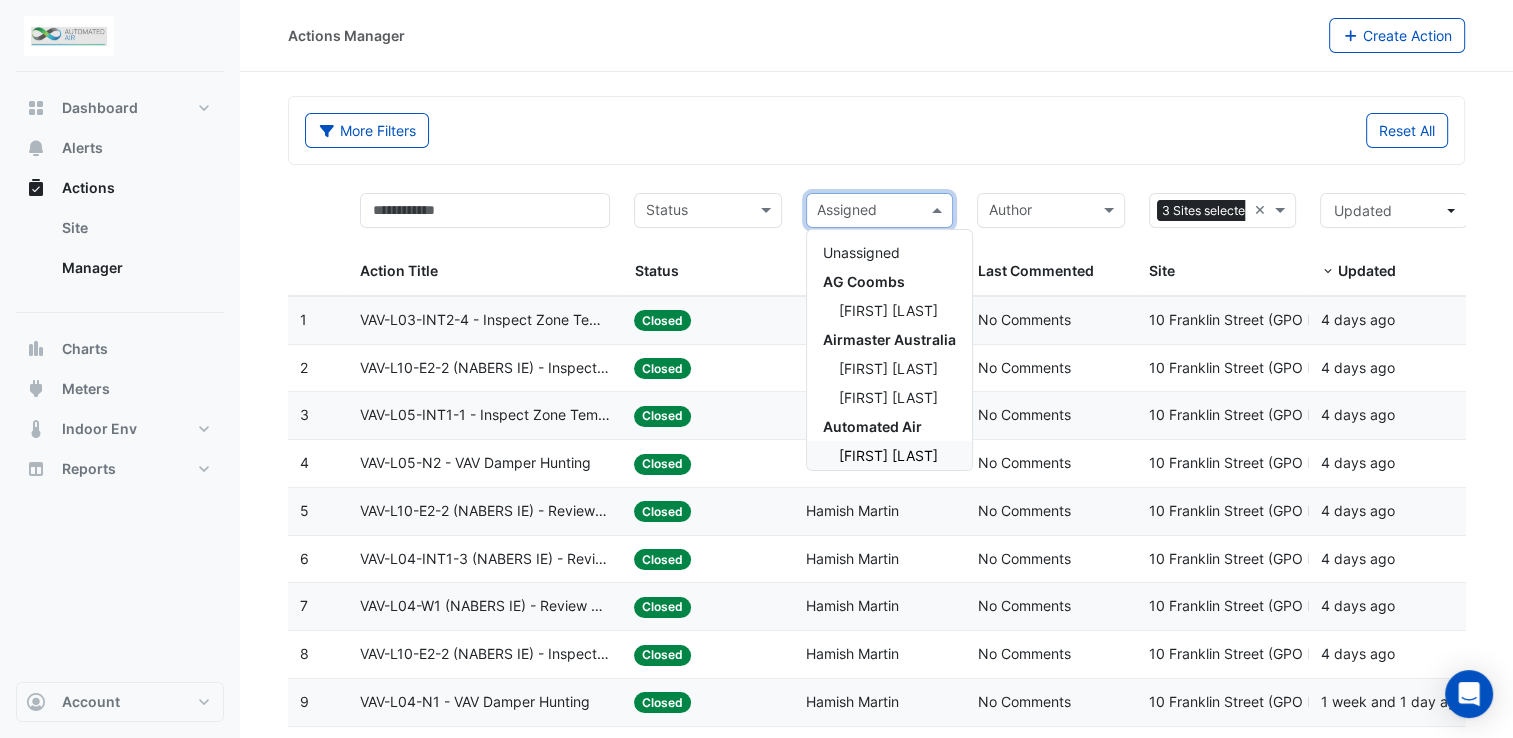 click on "Connor Hall" at bounding box center (888, 455) 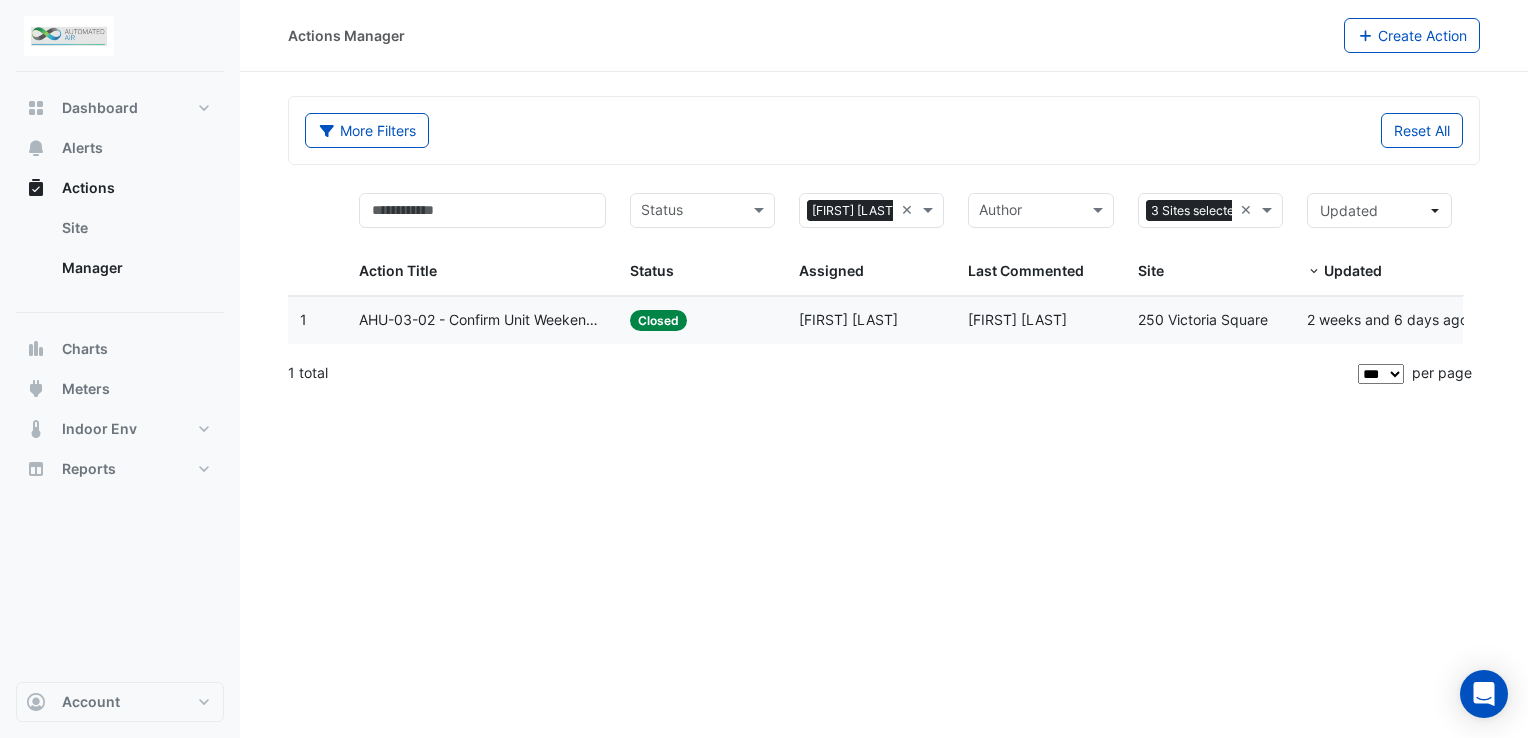 click on "AHU-03-02 - Confirm Unit Weekend Operation (Energy Waste)" 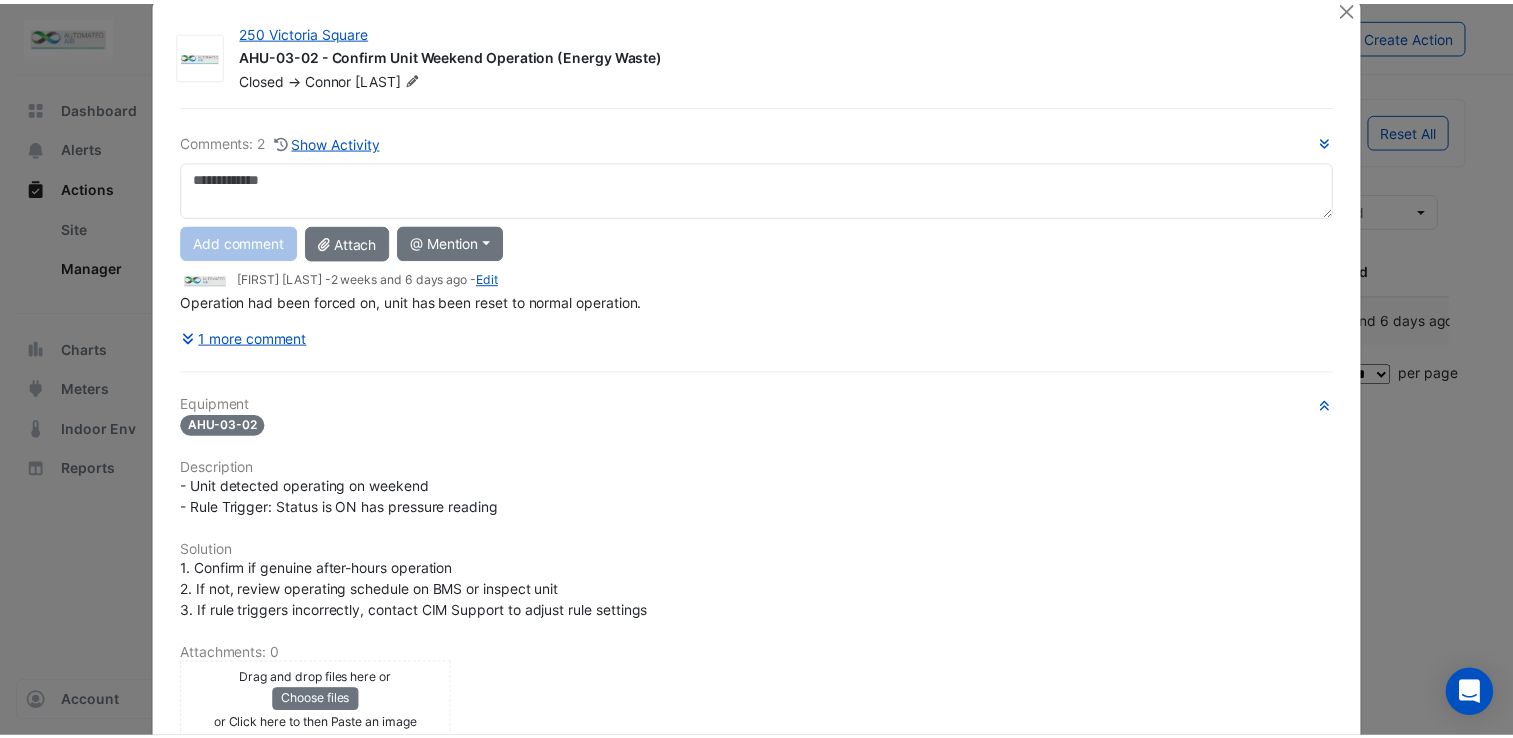 scroll, scrollTop: 0, scrollLeft: 0, axis: both 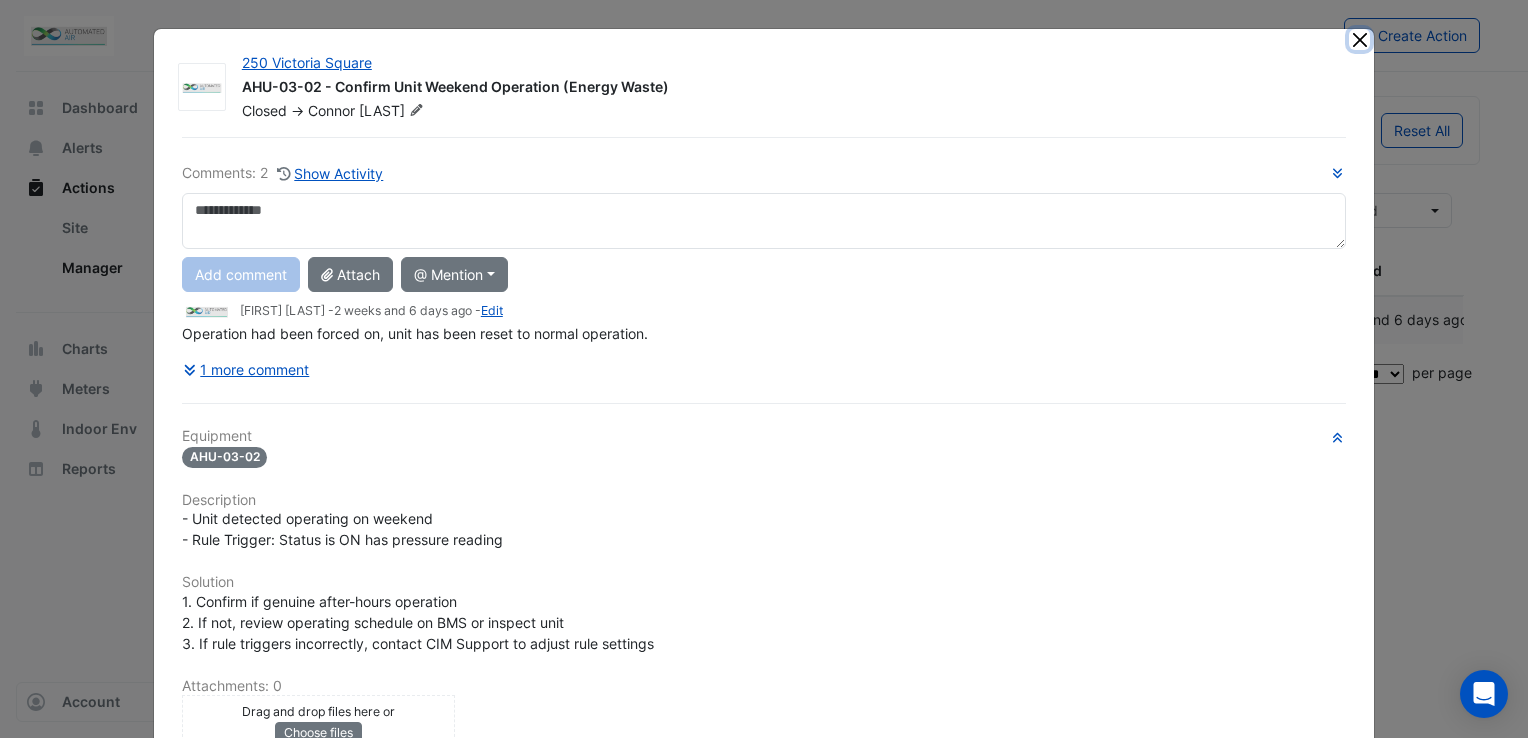 click 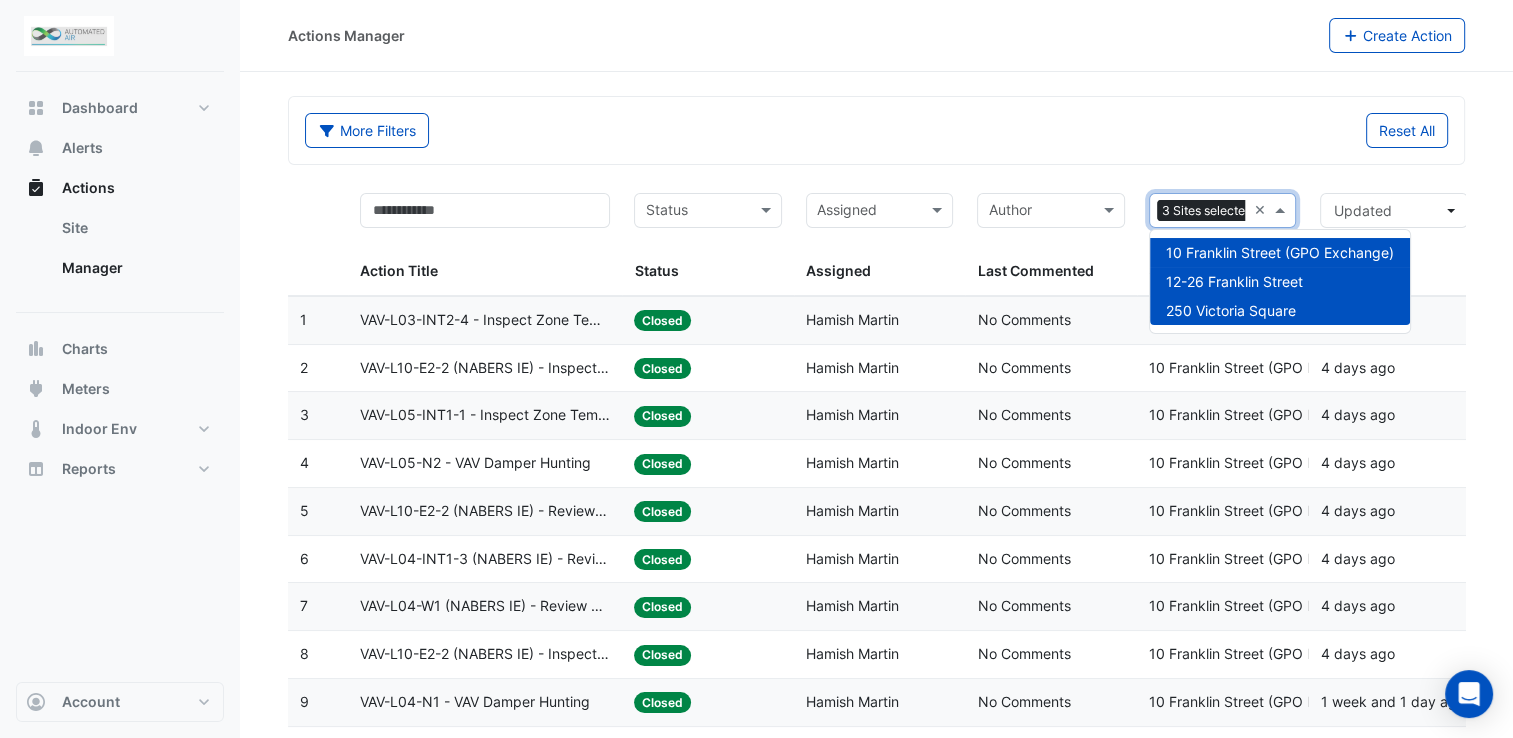 scroll, scrollTop: 0, scrollLeft: 21, axis: horizontal 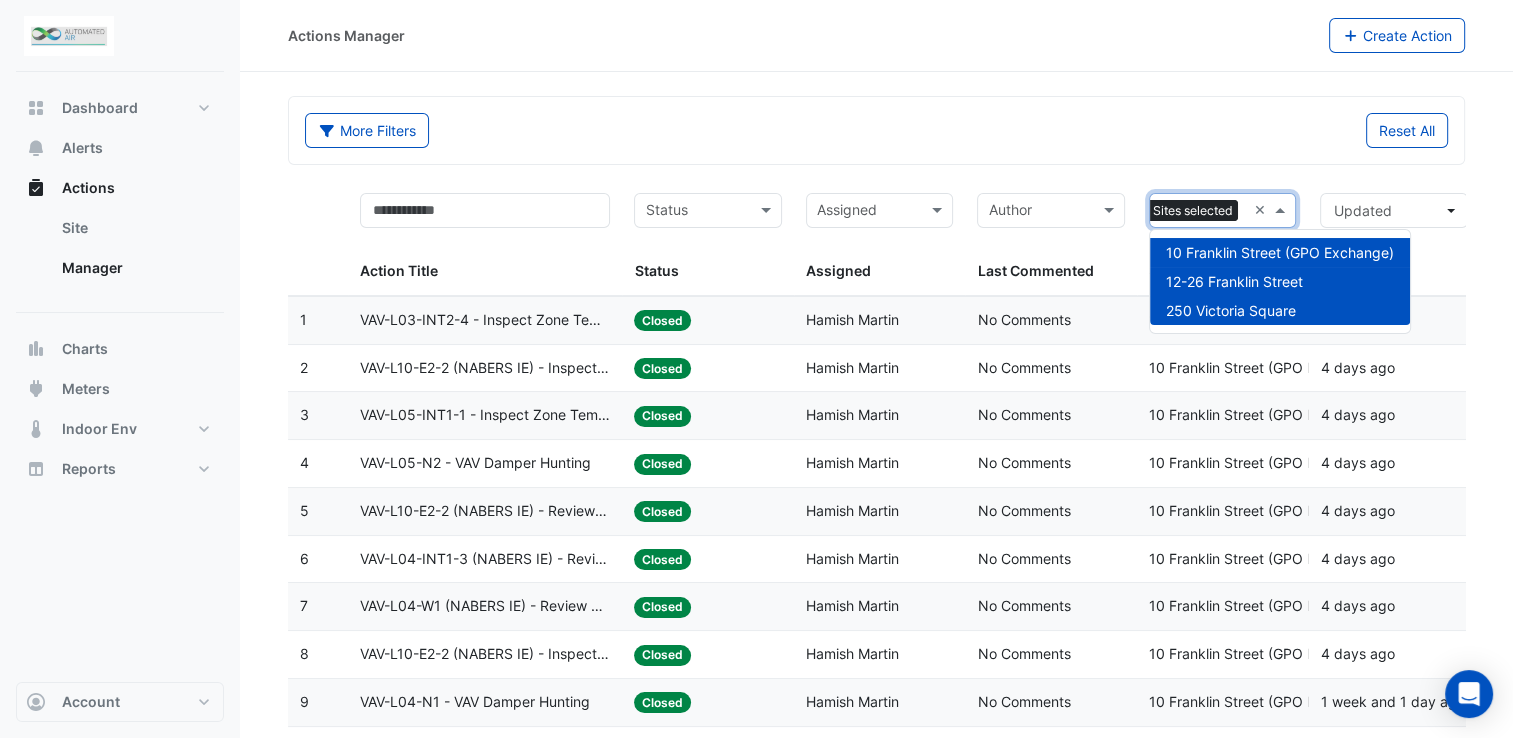 click at bounding box center [1282, 210] 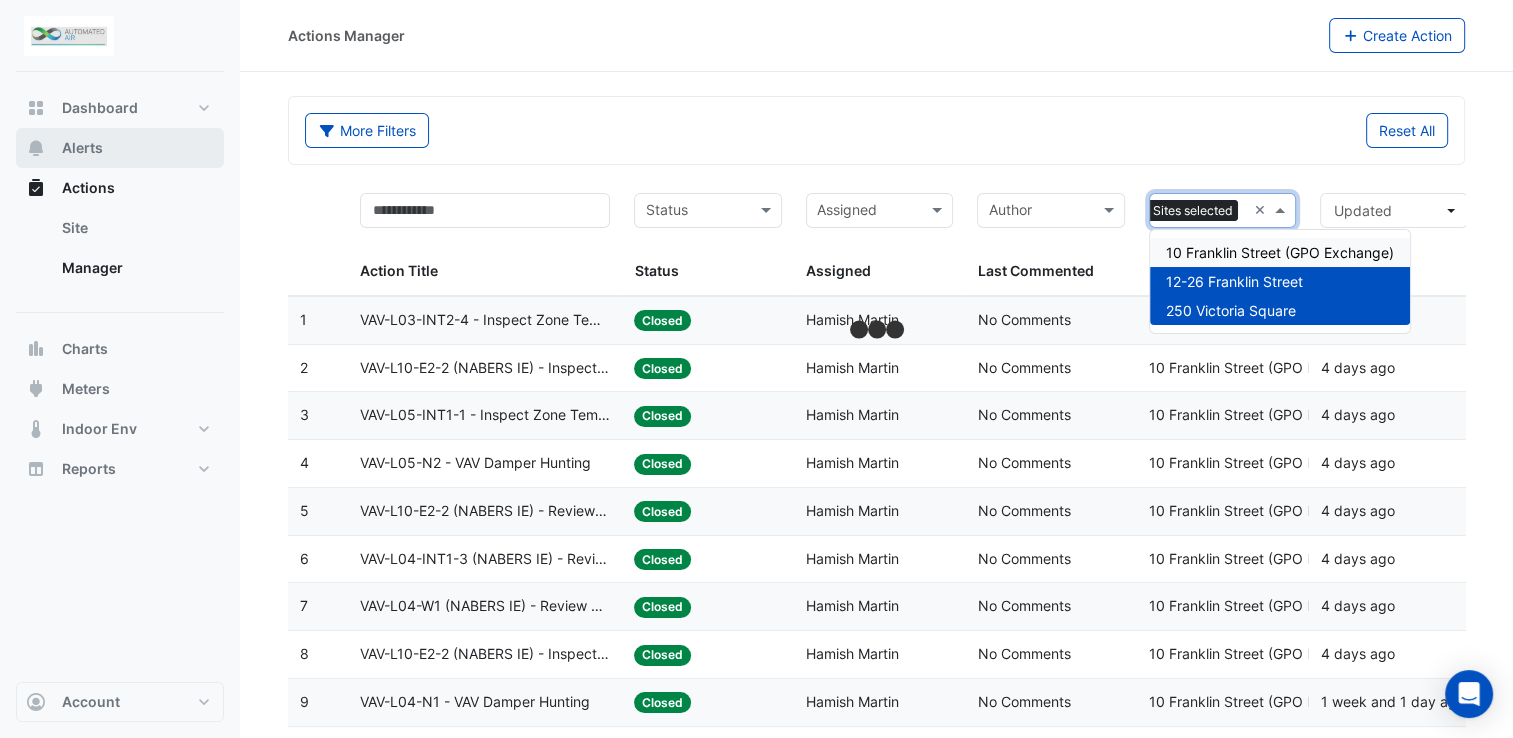 click on "Alerts" at bounding box center (120, 148) 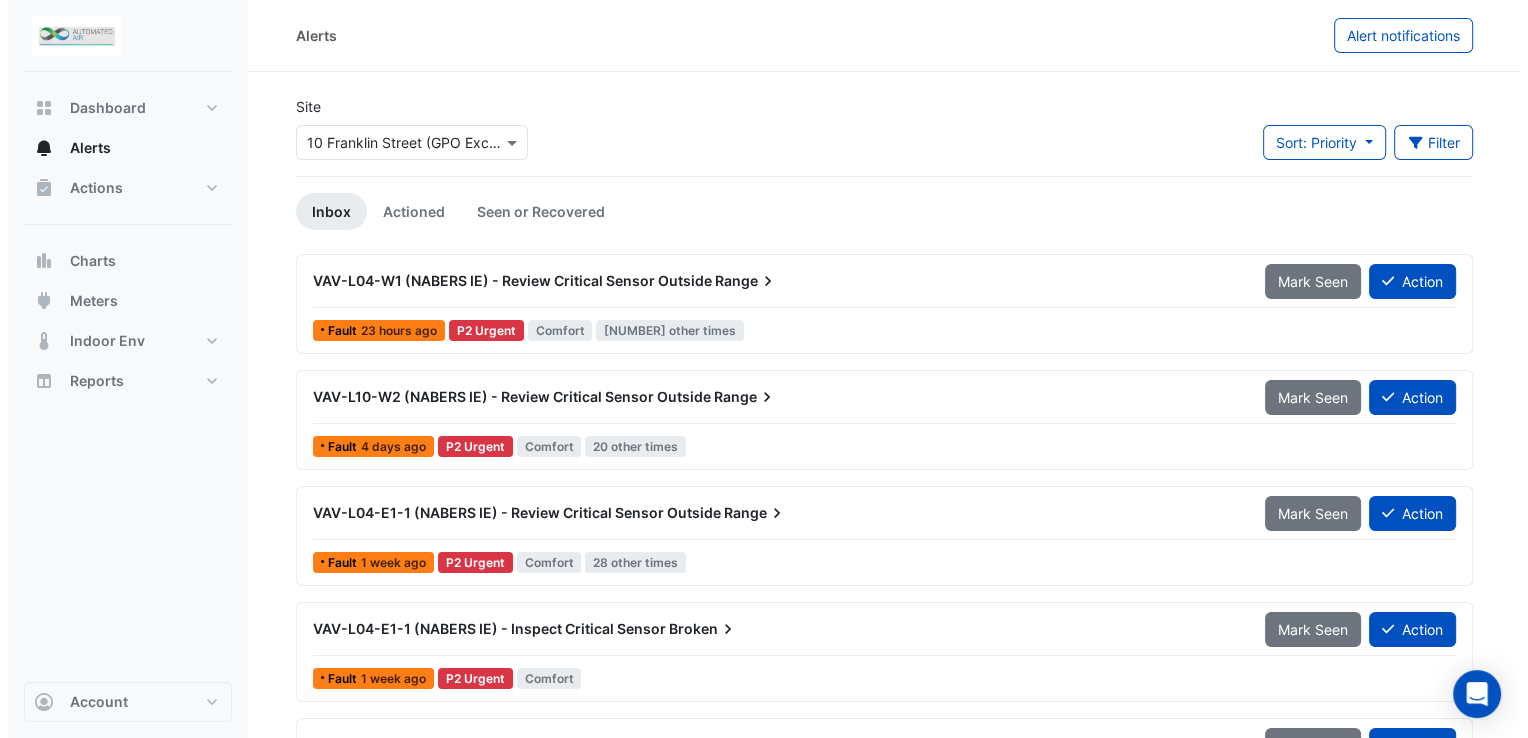 scroll, scrollTop: 100, scrollLeft: 0, axis: vertical 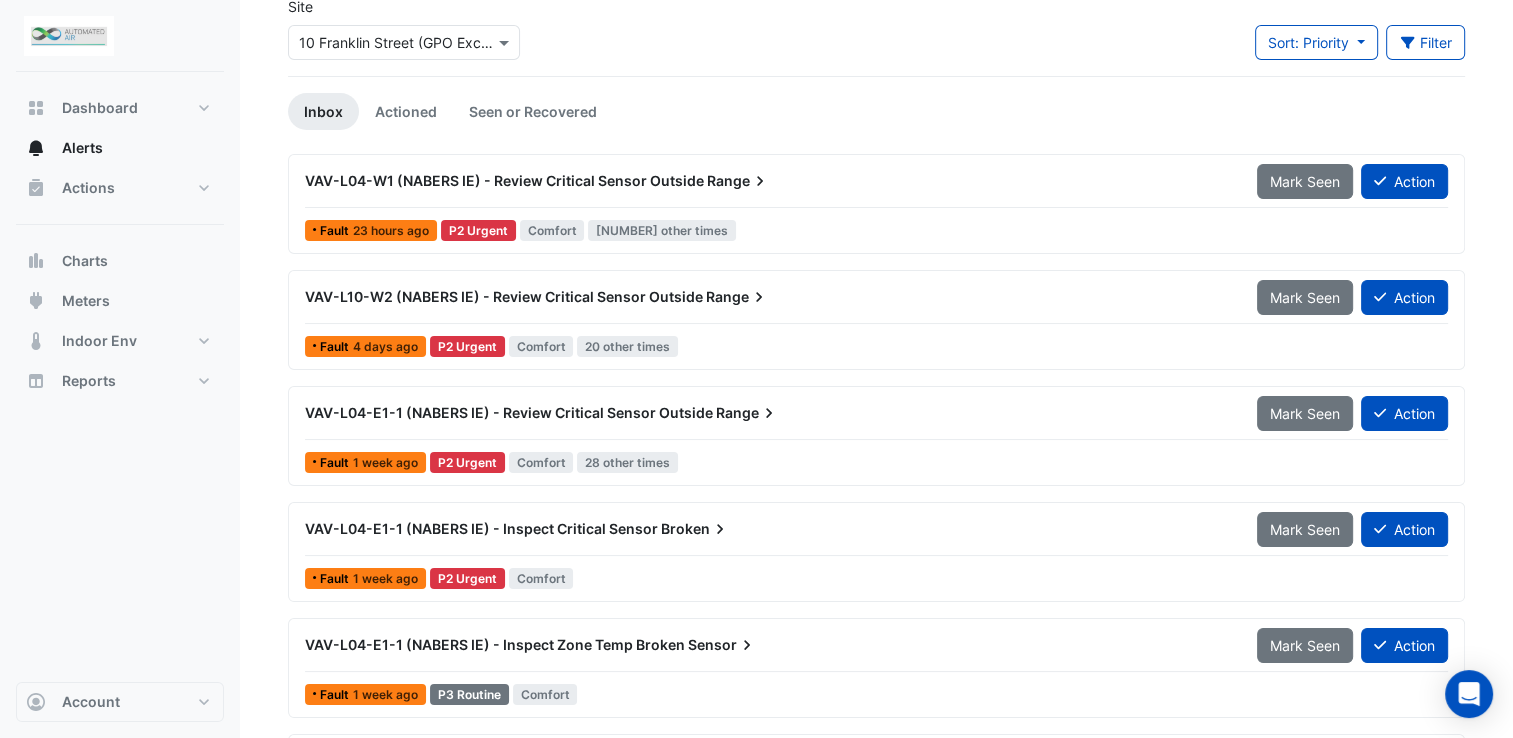 click on "VAV-L04-W1 (NABERS IE) - Review Critical Sensor Outside" at bounding box center (504, 180) 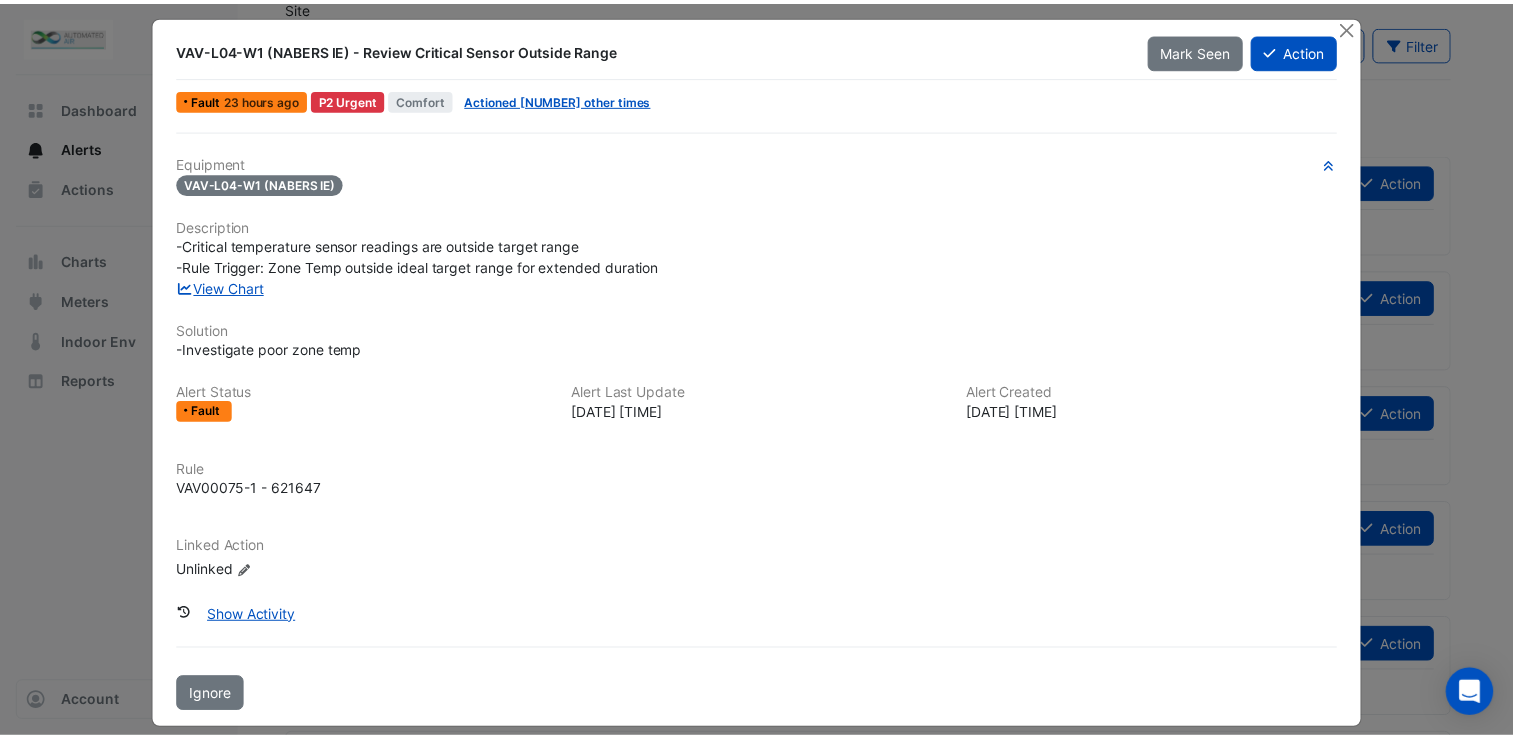 scroll, scrollTop: 0, scrollLeft: 0, axis: both 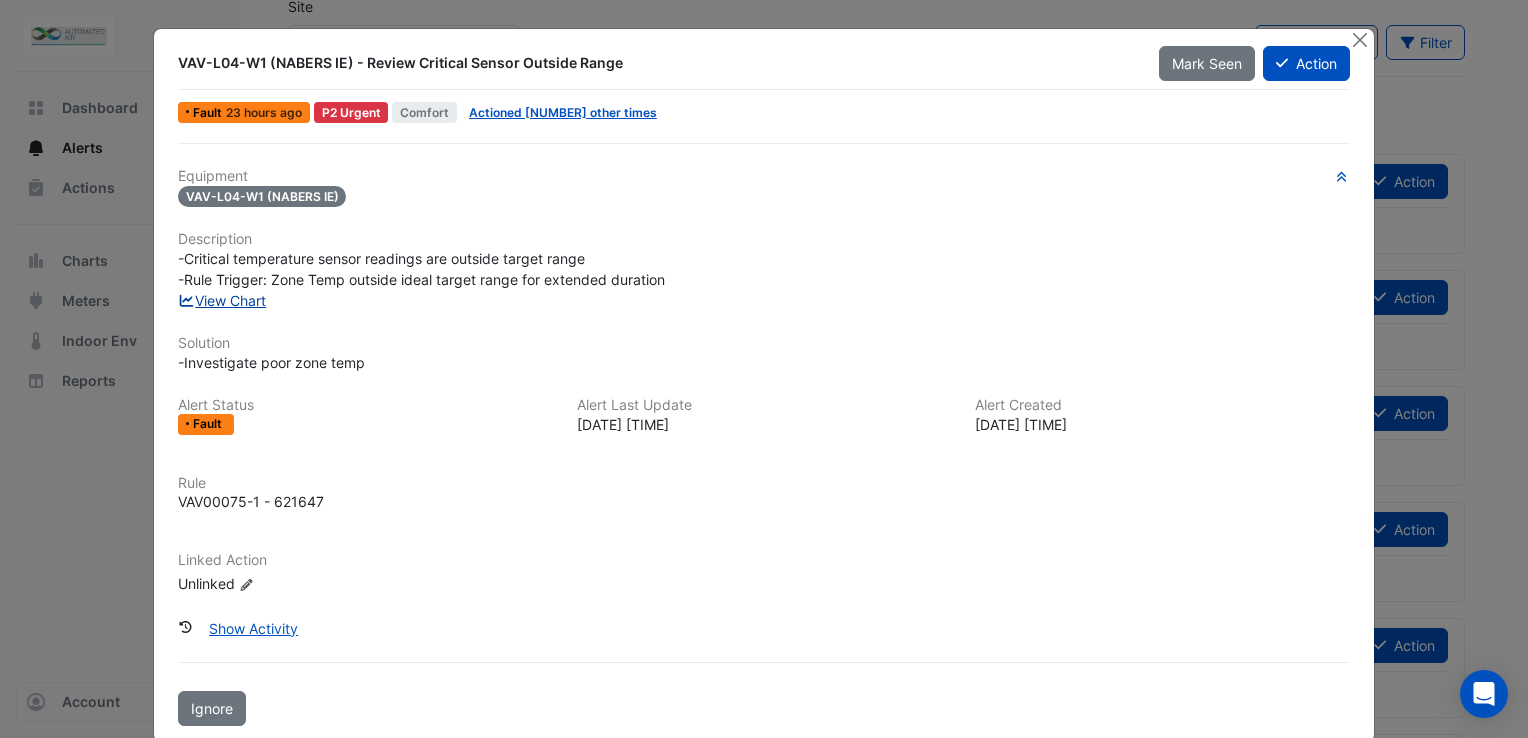 click on "View Chart" 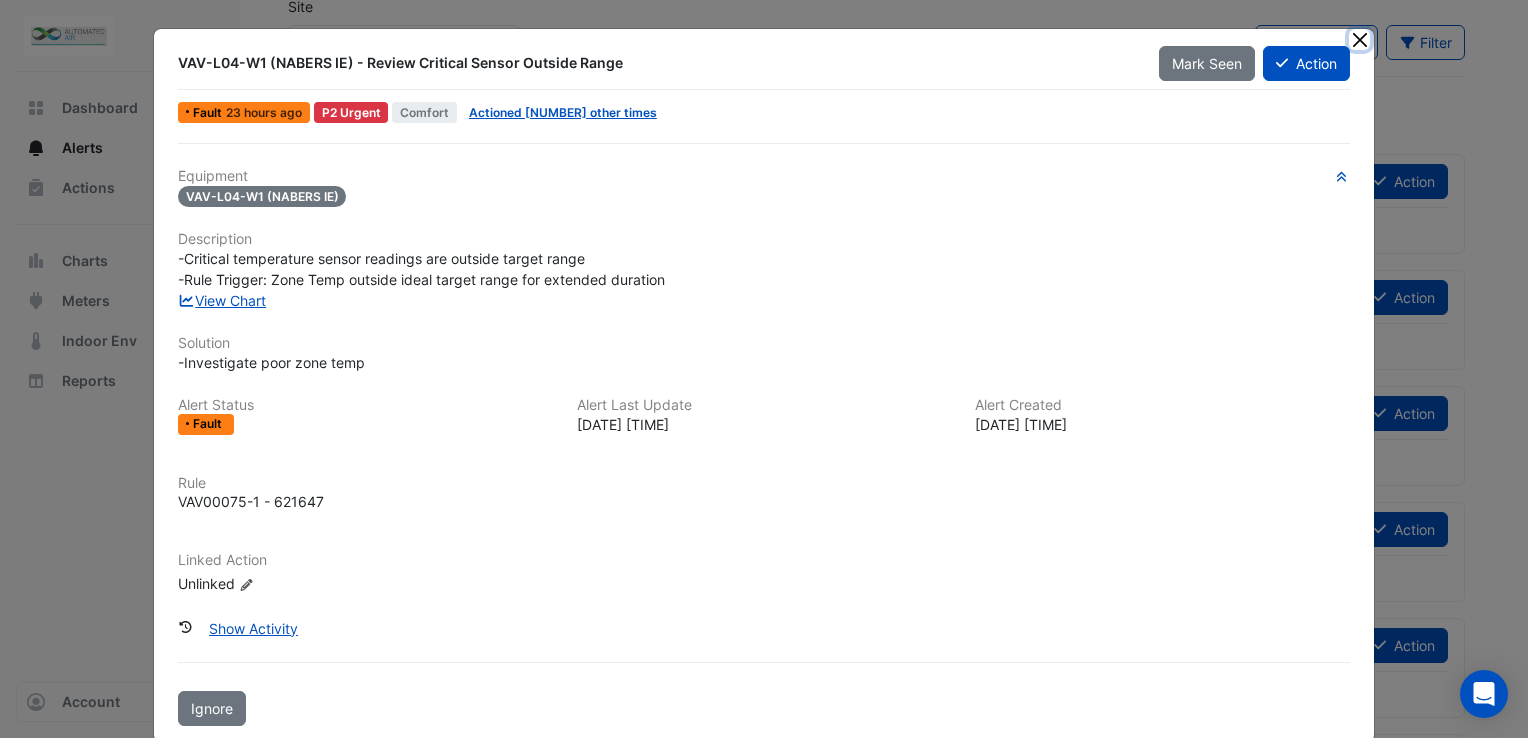 click 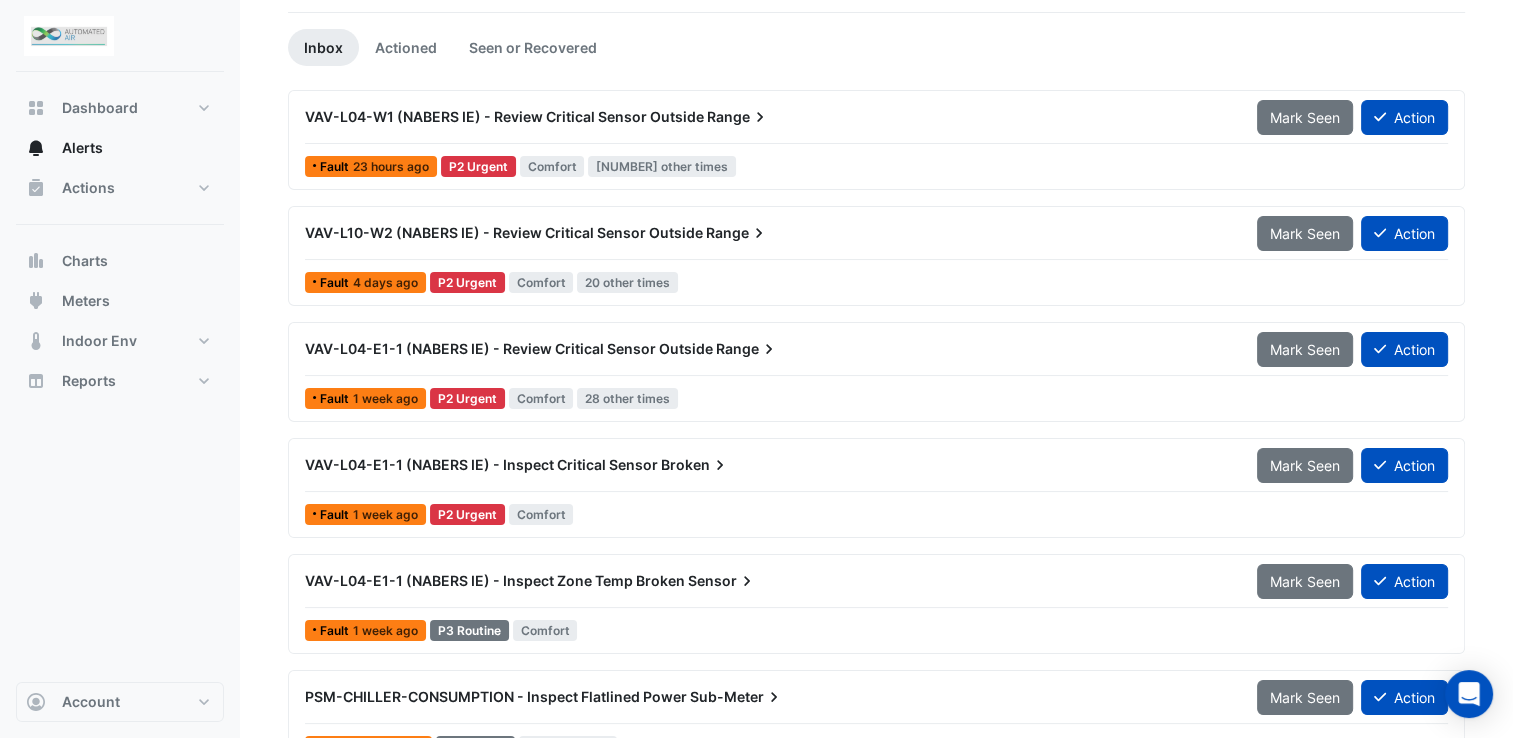 scroll, scrollTop: 200, scrollLeft: 0, axis: vertical 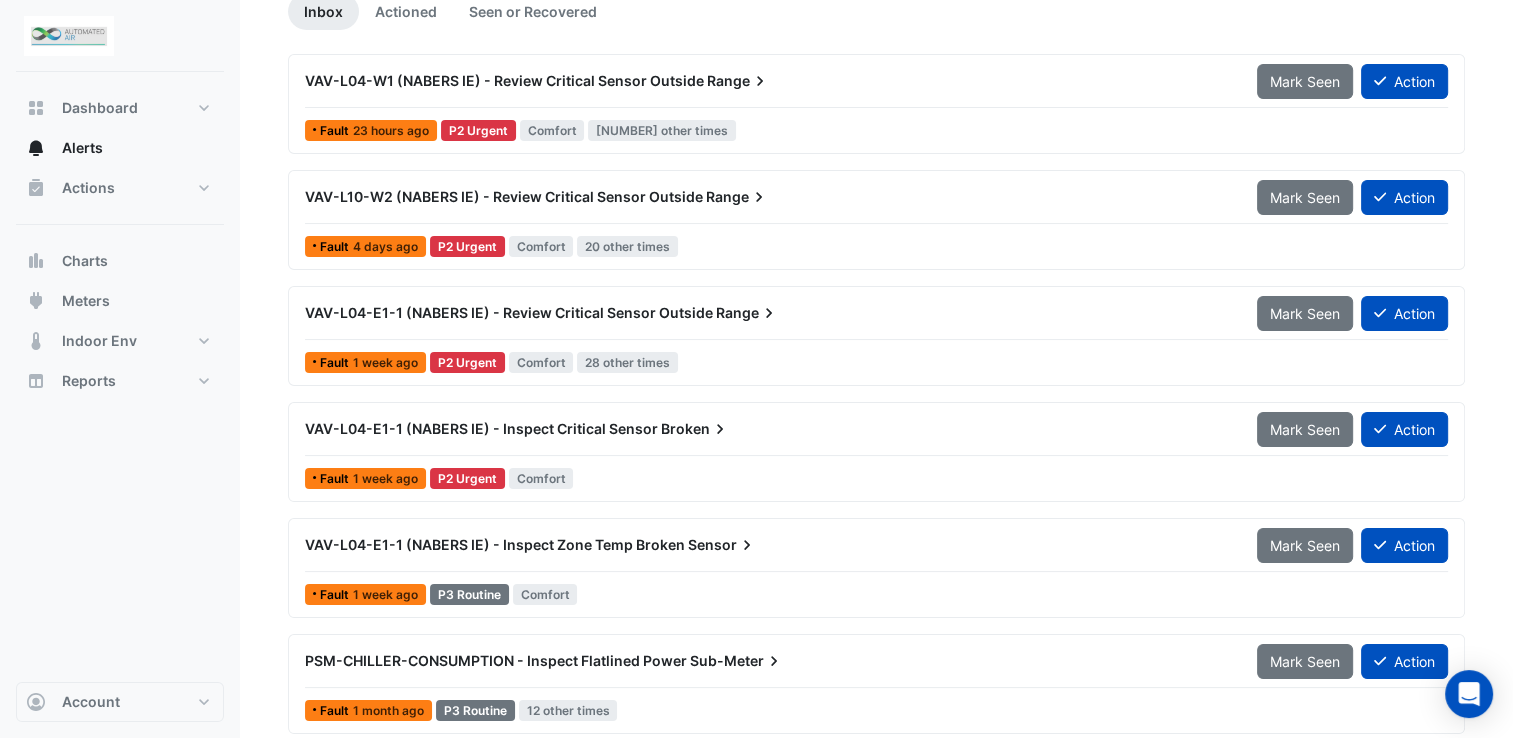 click on "VAV-L04-E1-1 (NABERS IE) - Review Critical Sensor Outside" at bounding box center [509, 312] 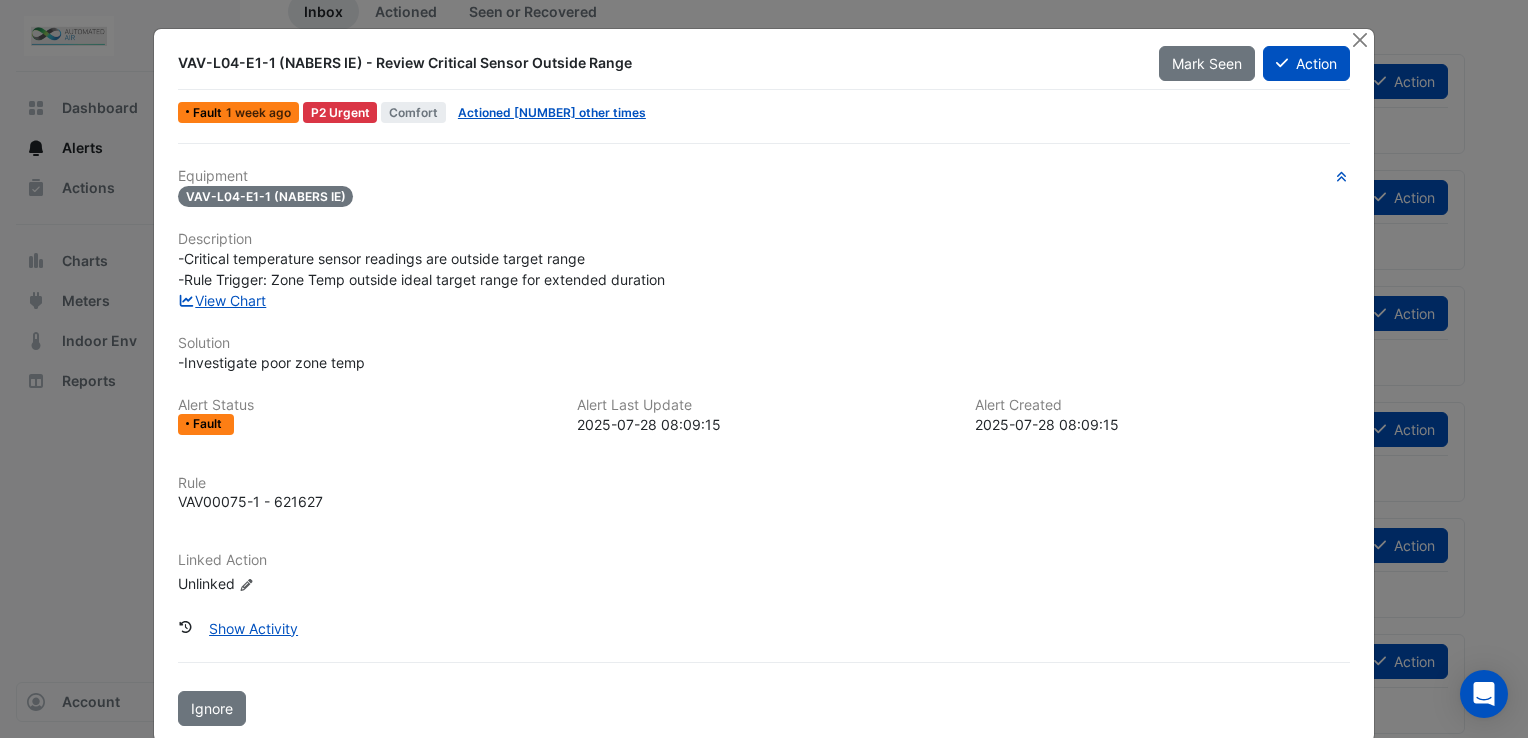 click on "VAV-L04-E1-1 (NABERS IE) - Review Critical Sensor Outside Range
Mark Seen
Action
Fault
1 week ago
P2 Urgent
Comfort
Actioned 28 other times
Equipment
VAV-L04-E1-1 (NABERS IE)" 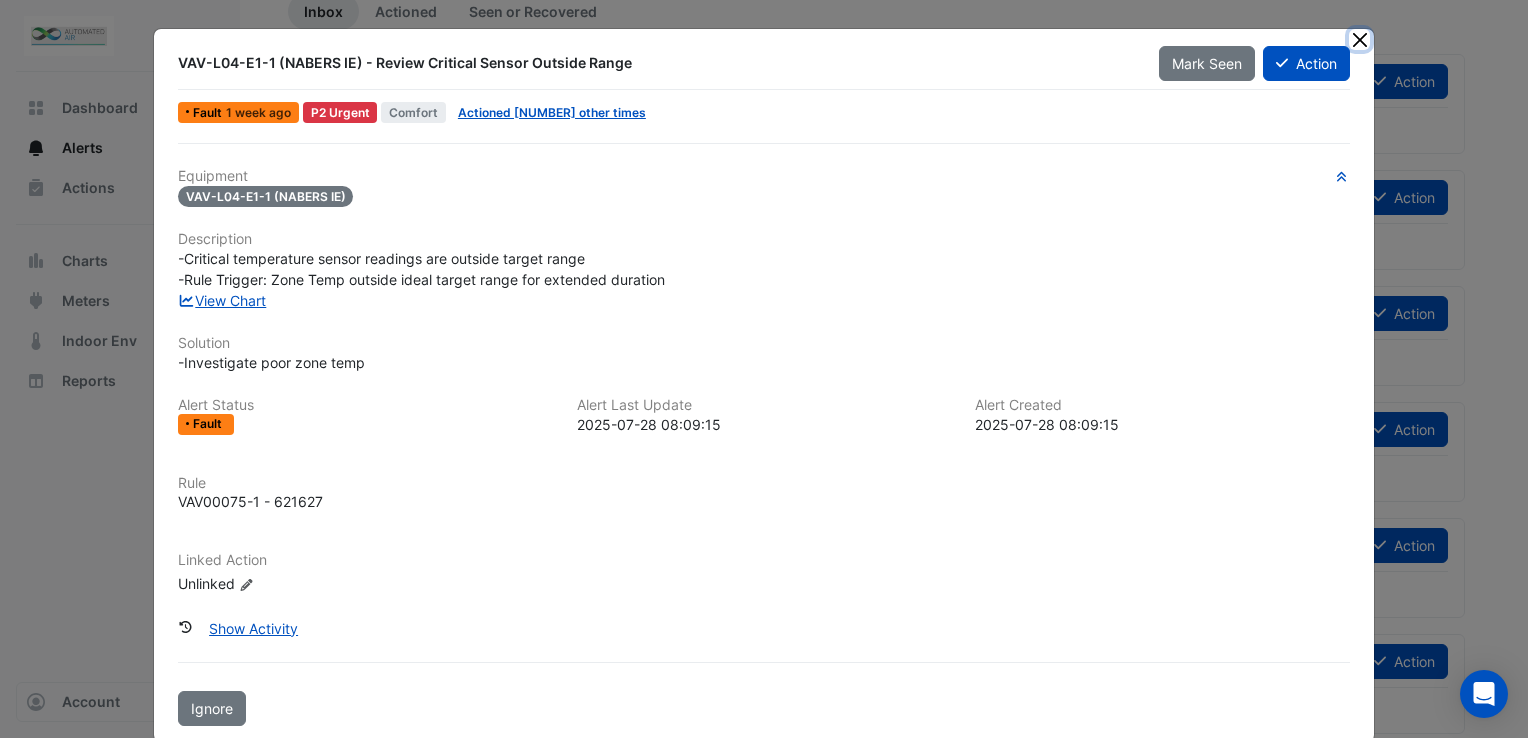 click 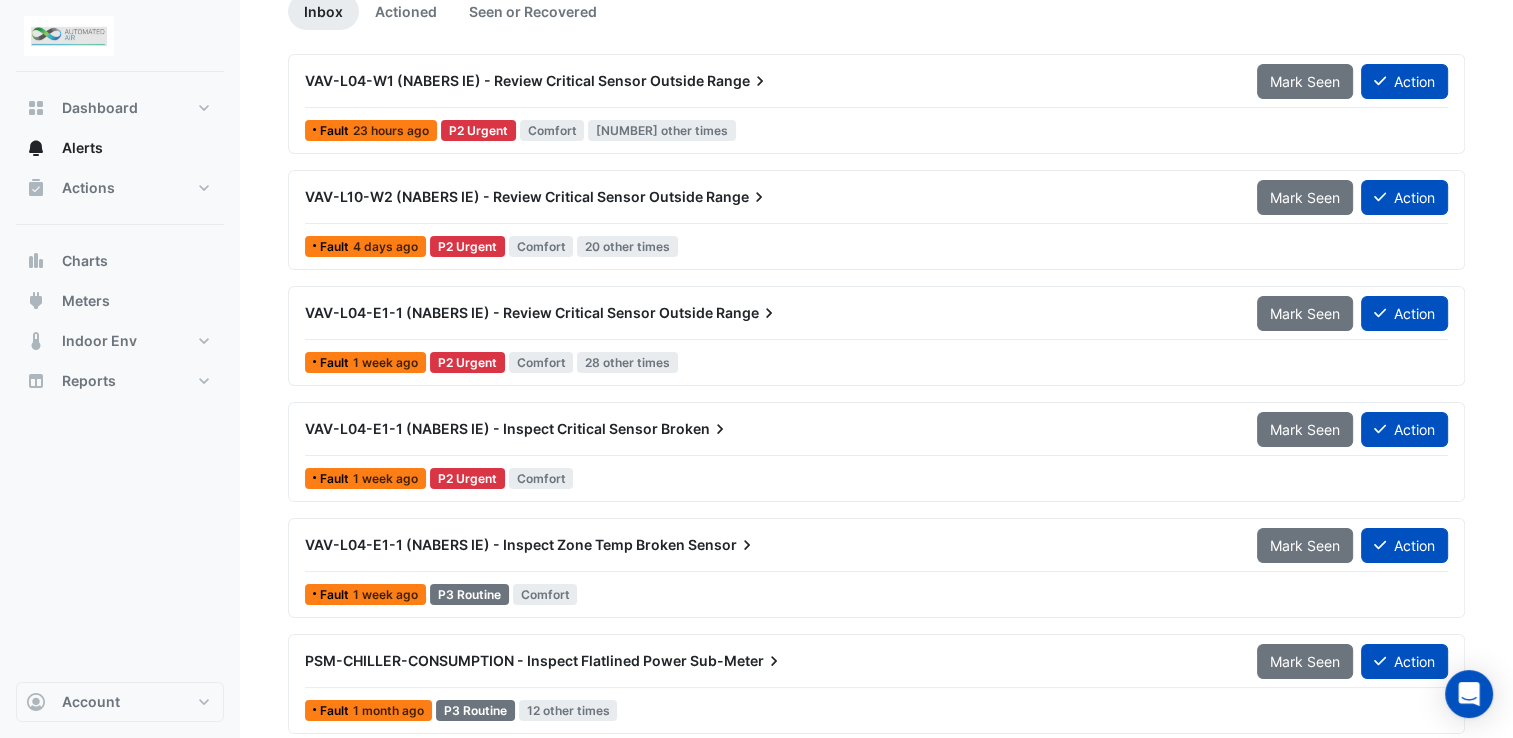 click on "VAV-L04-E1-1 (NABERS IE) - Inspect Critical Sensor
Broken" at bounding box center [769, 429] 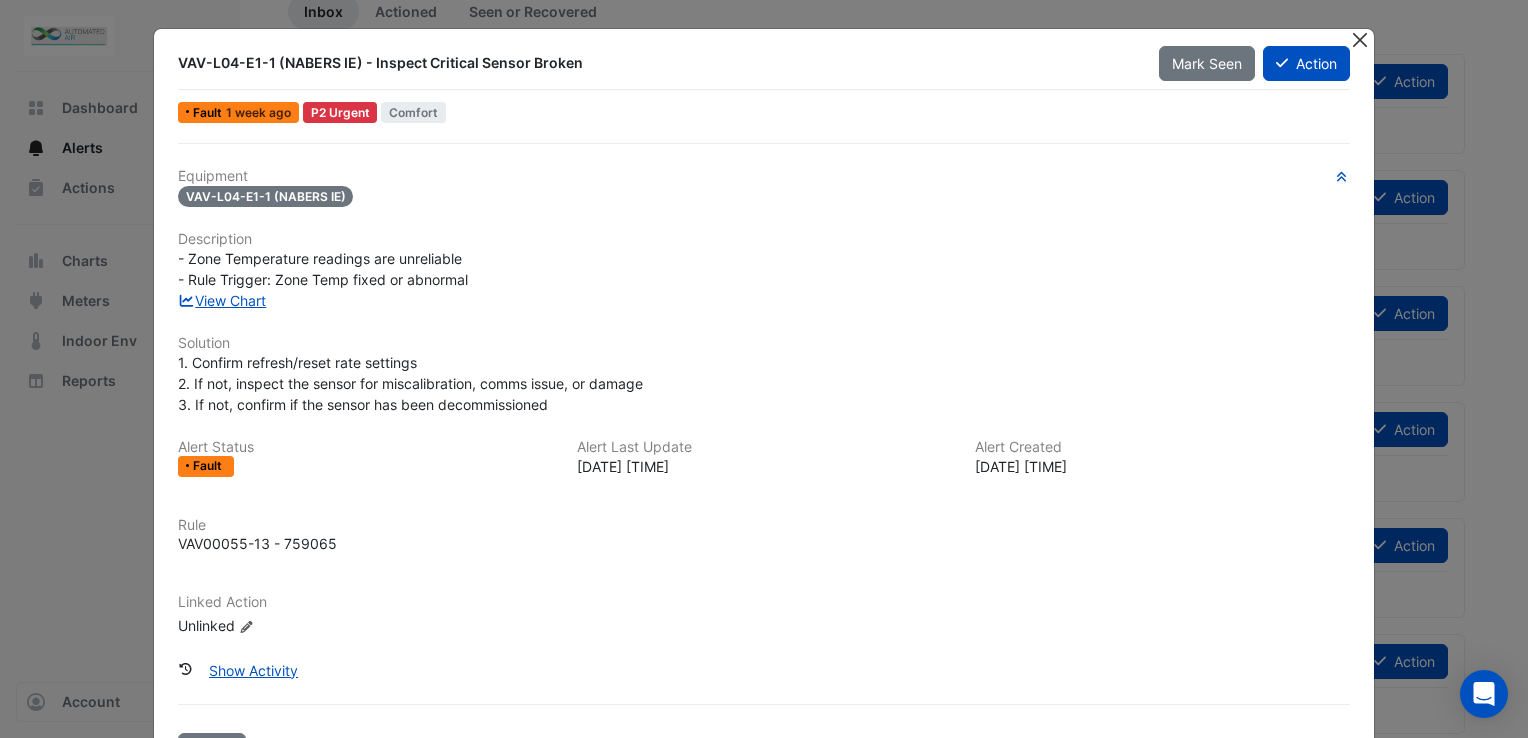 click 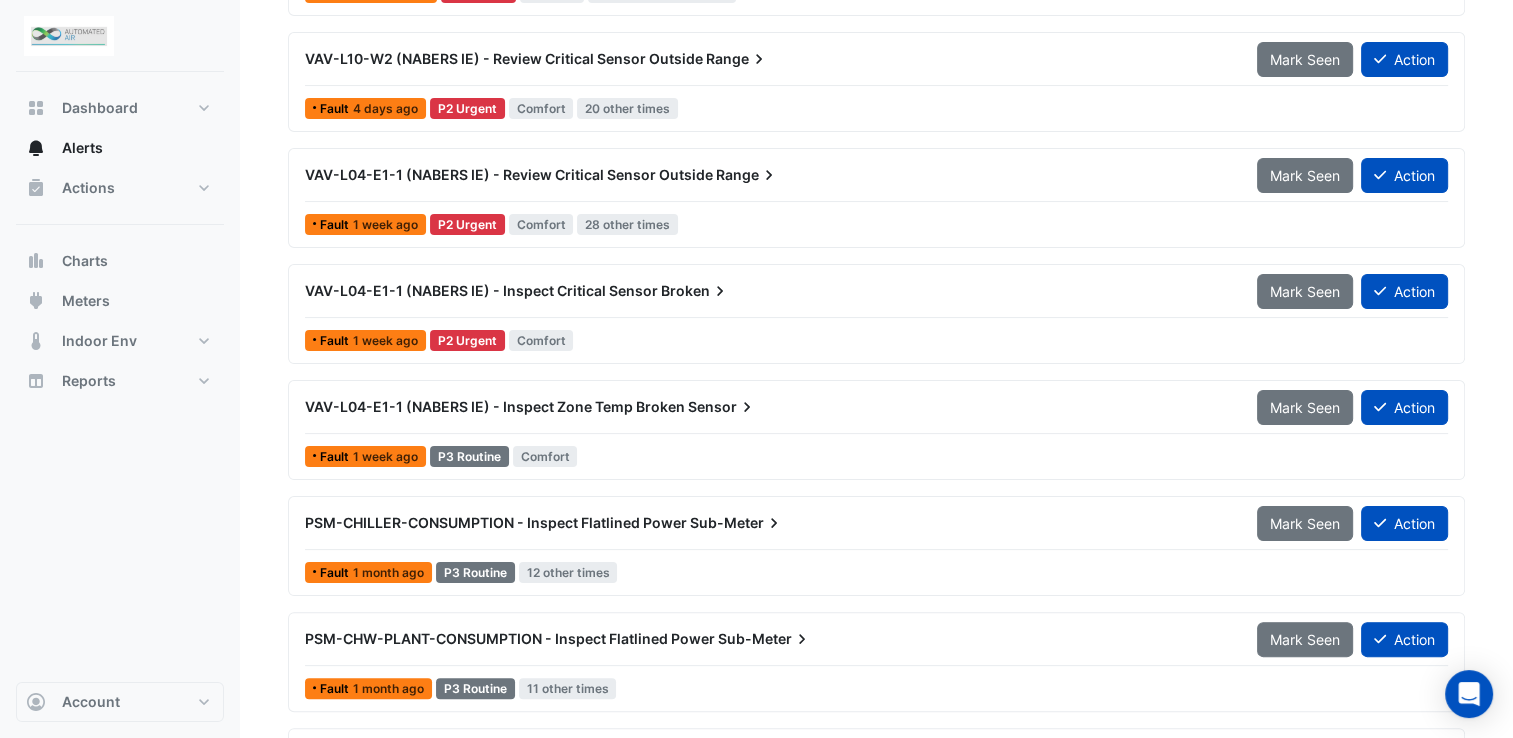 scroll, scrollTop: 138, scrollLeft: 0, axis: vertical 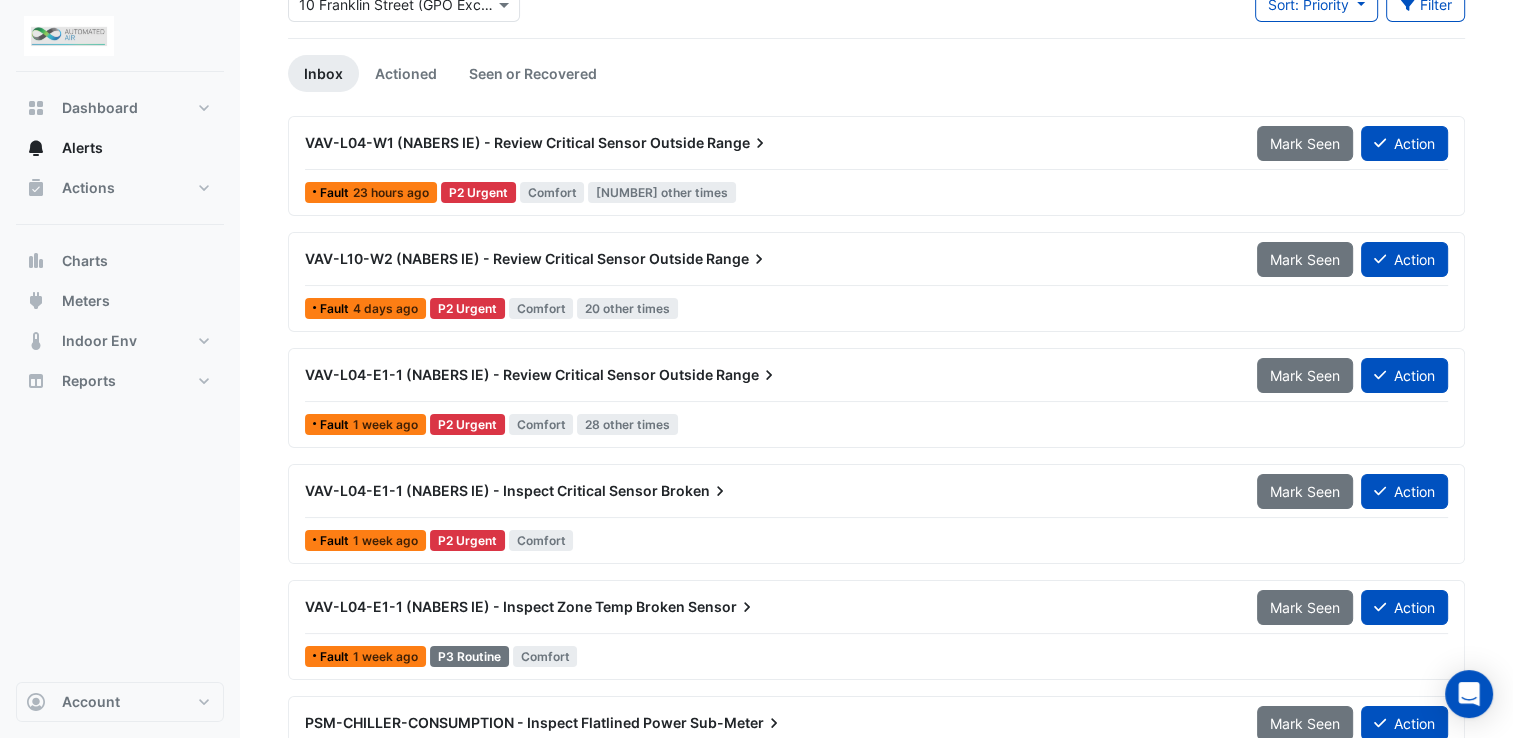 click on "Range" at bounding box center (737, 259) 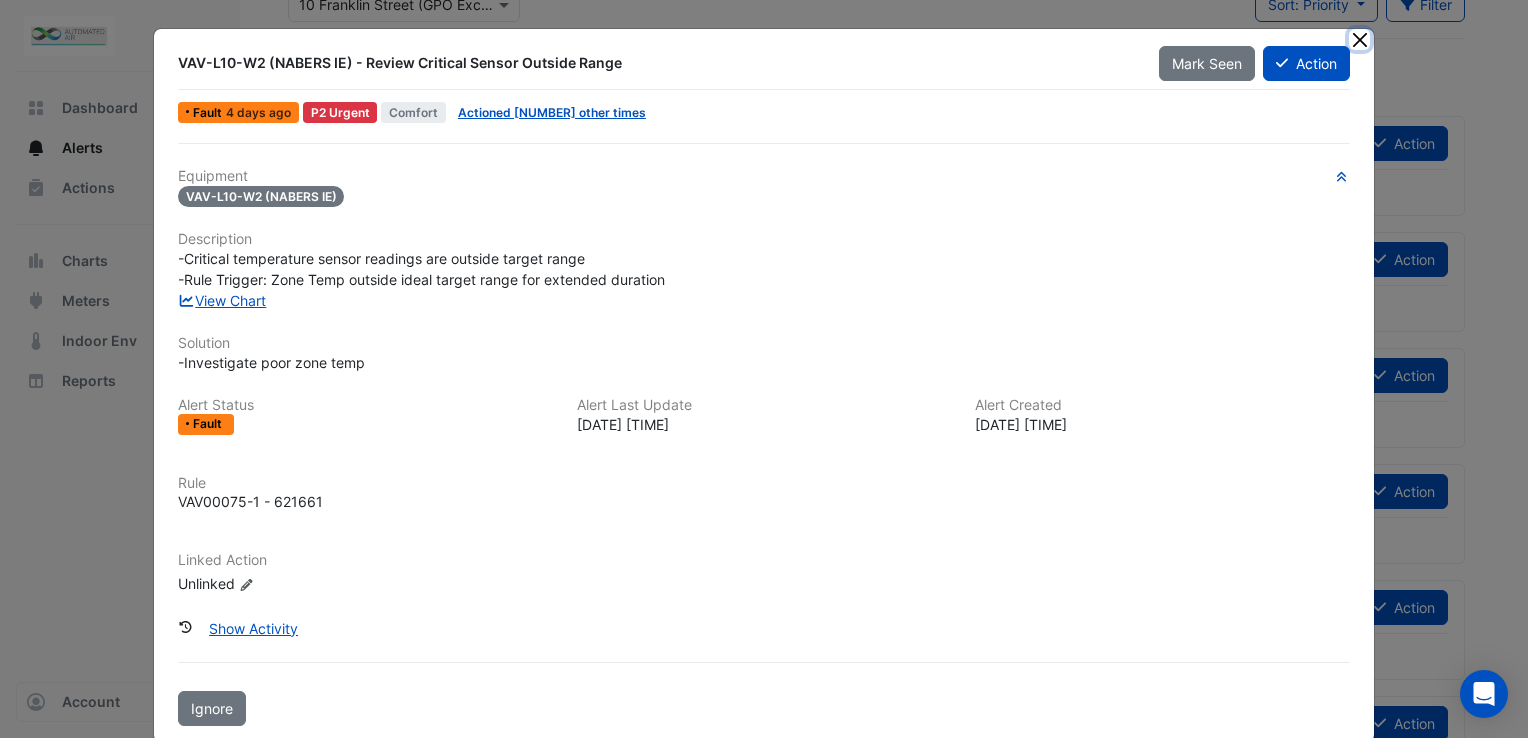 click 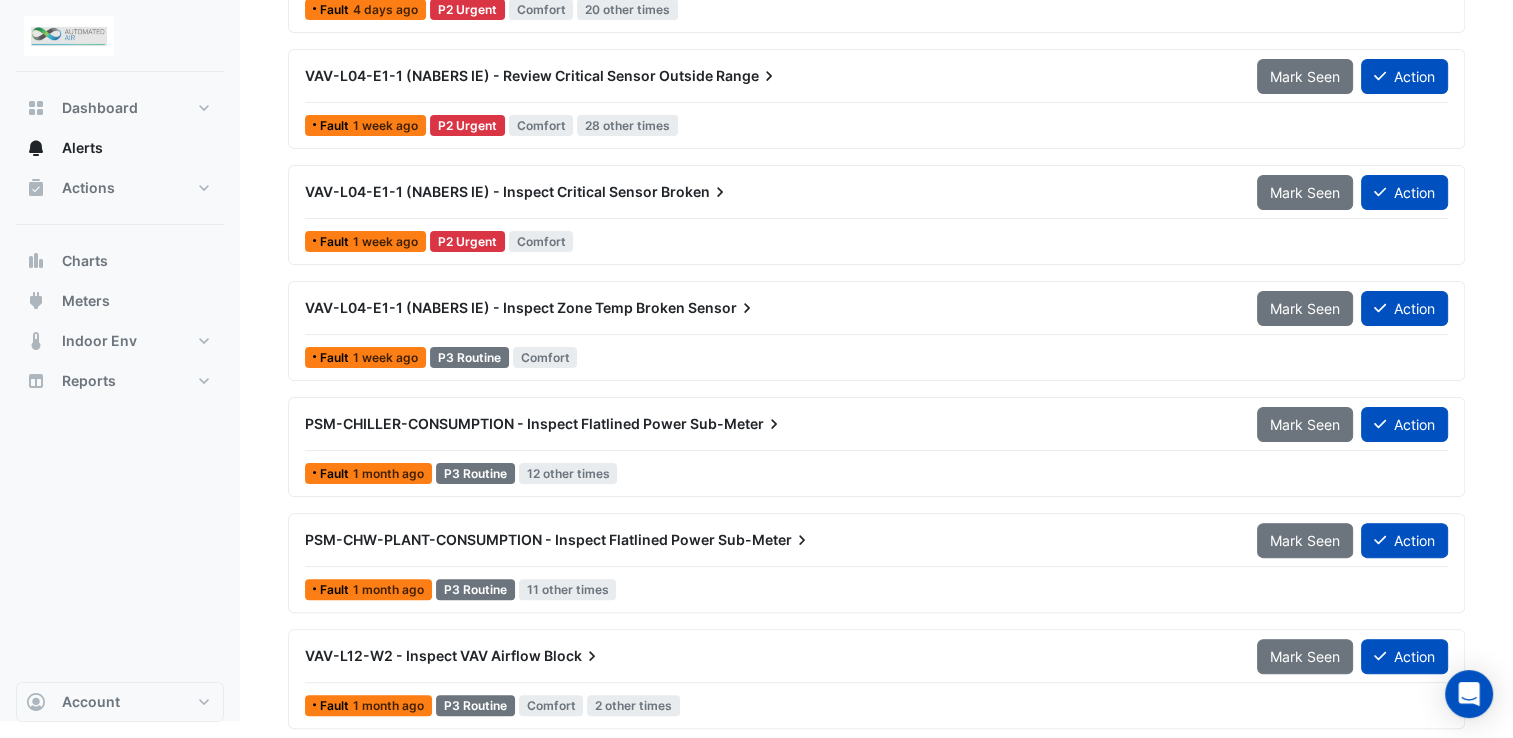 scroll, scrollTop: 438, scrollLeft: 0, axis: vertical 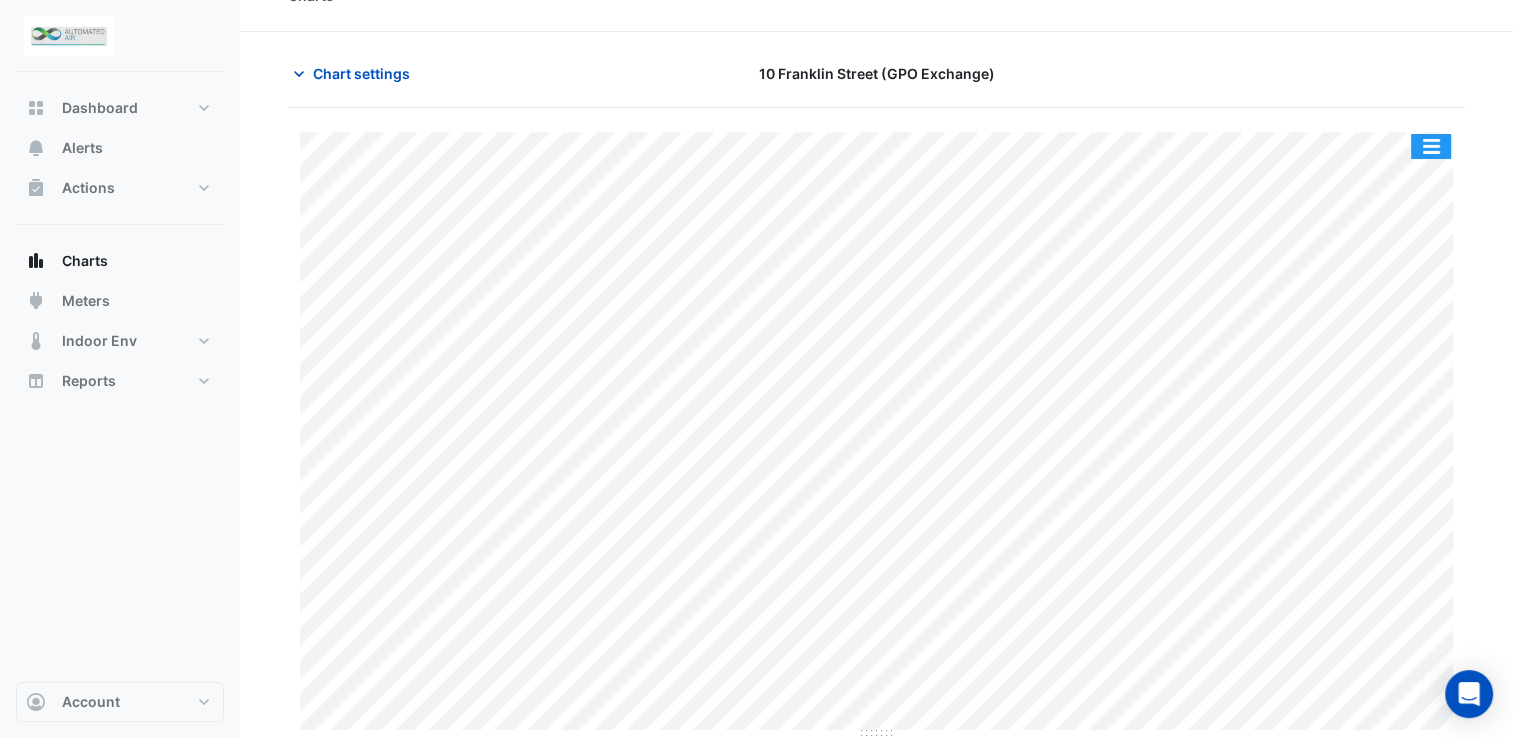 click 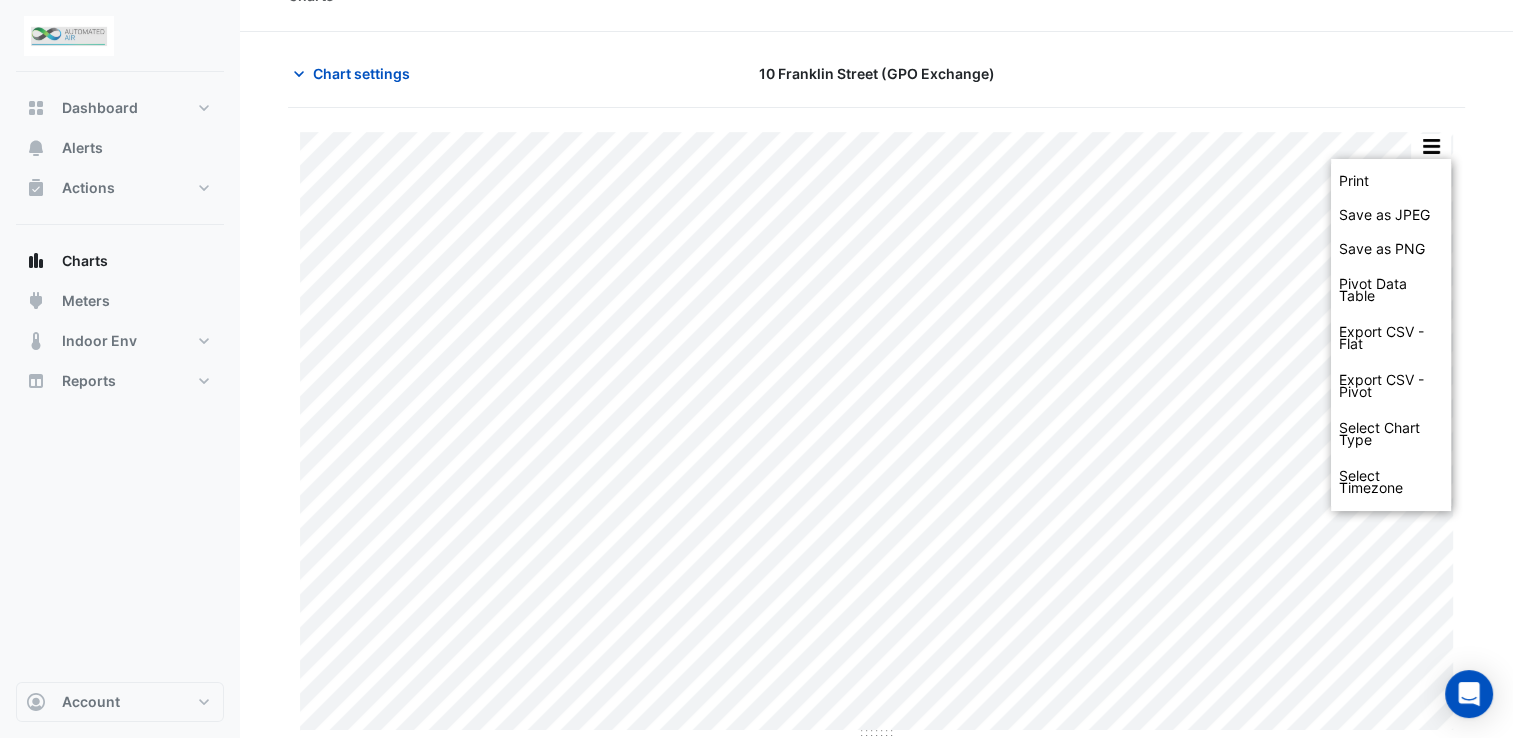 click on "Print Save as JPEG Save as PNG Pivot Data Table Export CSV - Flat Export CSV - Pivot Select Chart Type Select Timezone — VAV-L04-W1 (NABERS IE) Variable Air Volume Zone Temperature L04 (NABERS IE) W1 Tue [DATE] [TIME] Timezone: Australia/Adelaide (ACST)" 